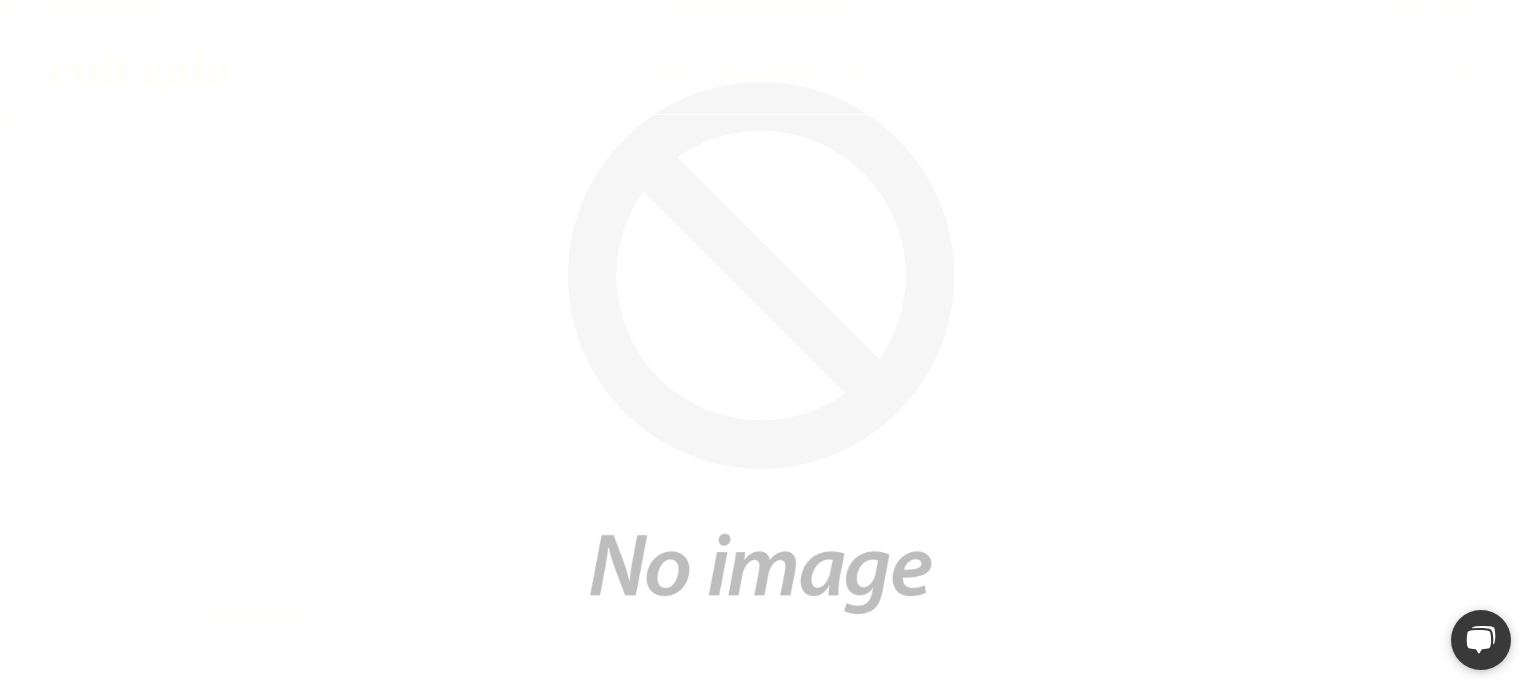 scroll, scrollTop: 0, scrollLeft: 0, axis: both 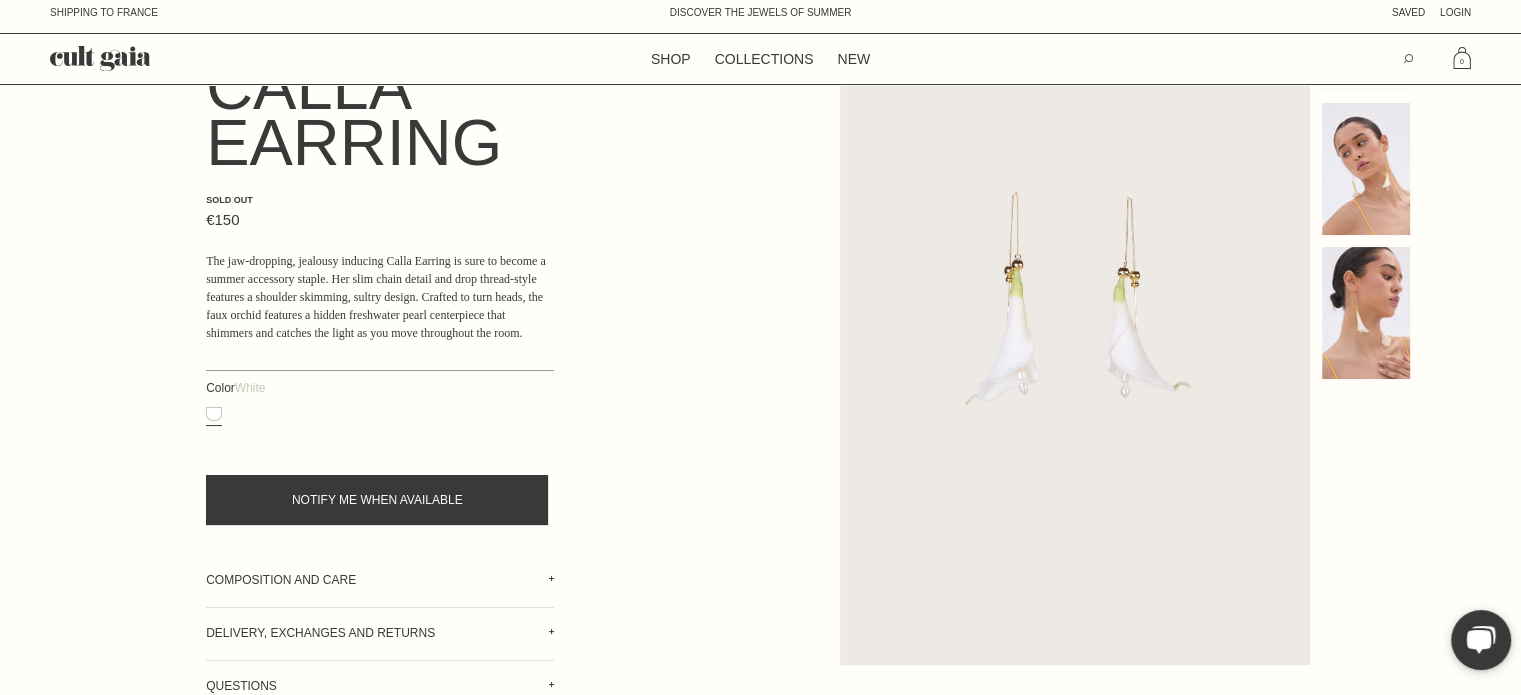 click at bounding box center [760, 406] 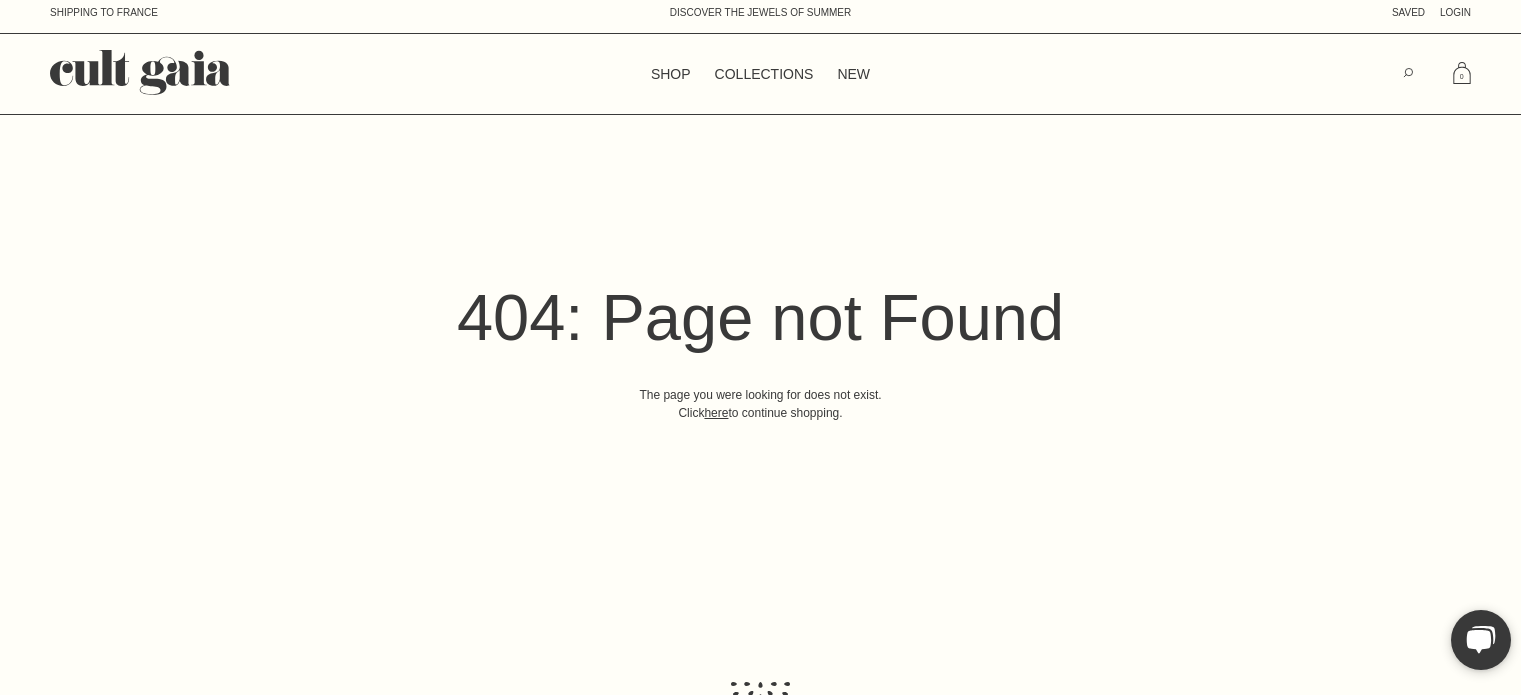 scroll, scrollTop: 0, scrollLeft: 0, axis: both 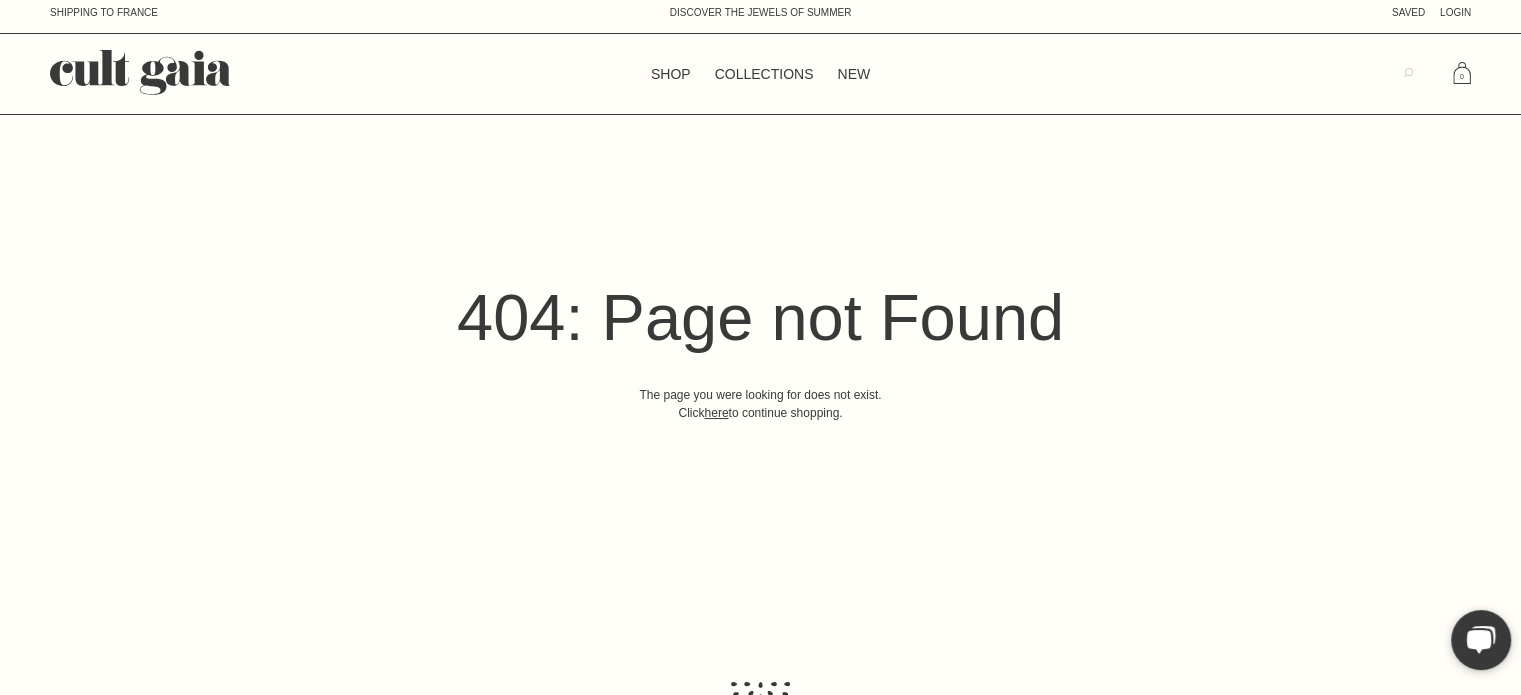 click 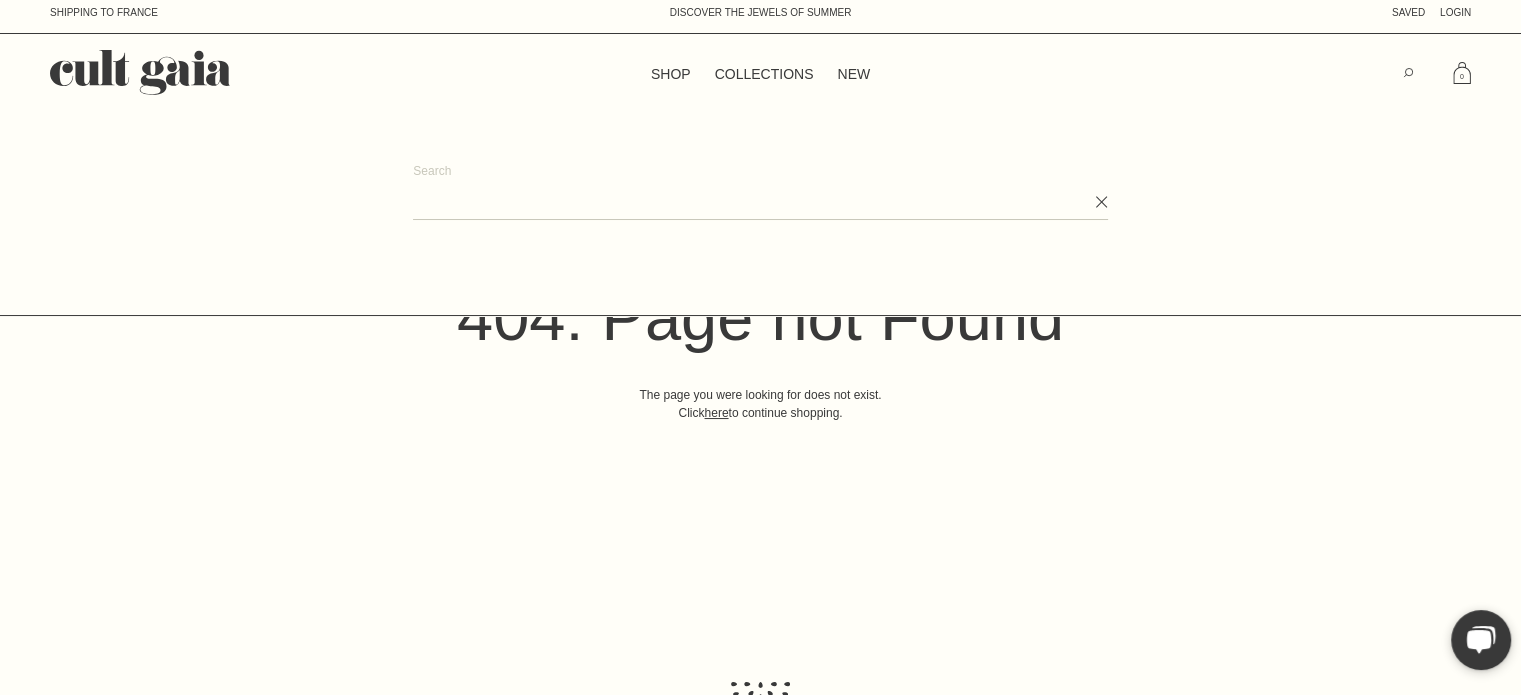 type 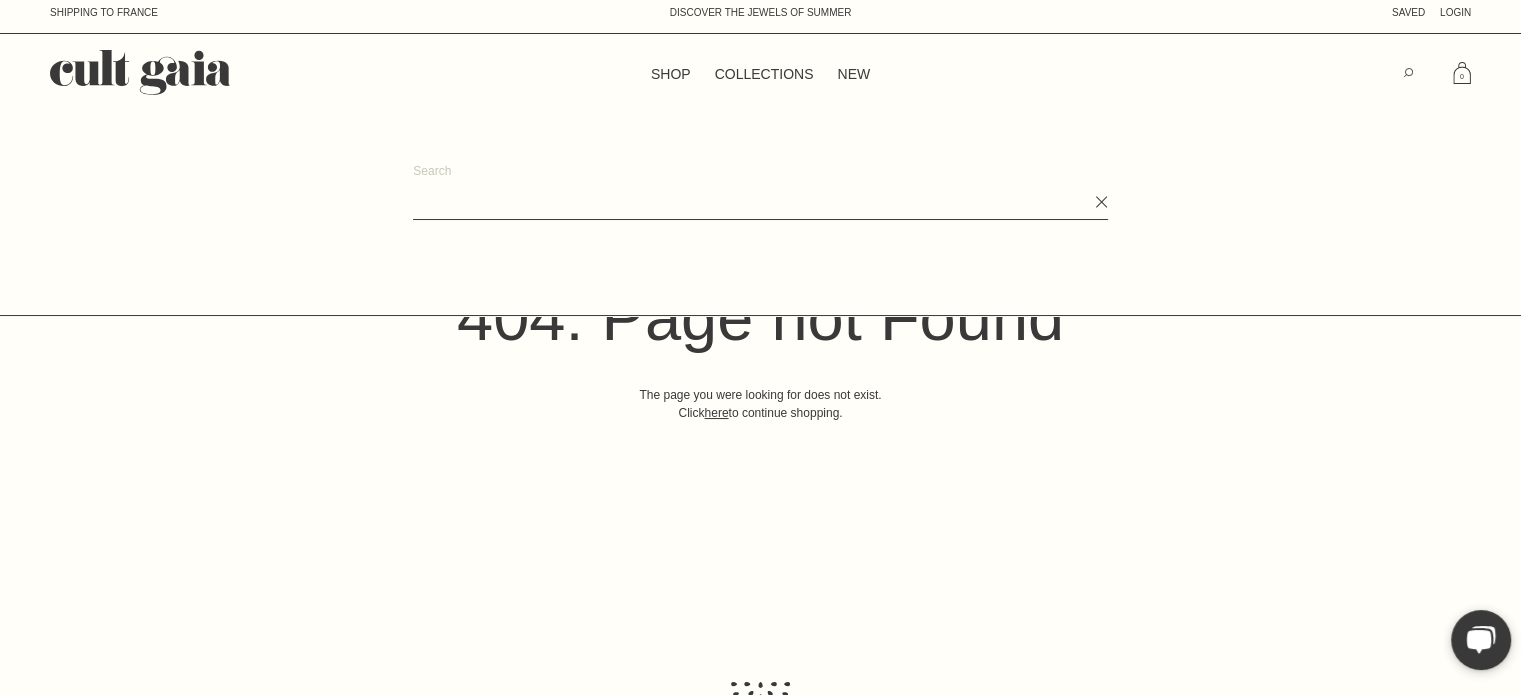 click on "Search" at bounding box center (760, 203) 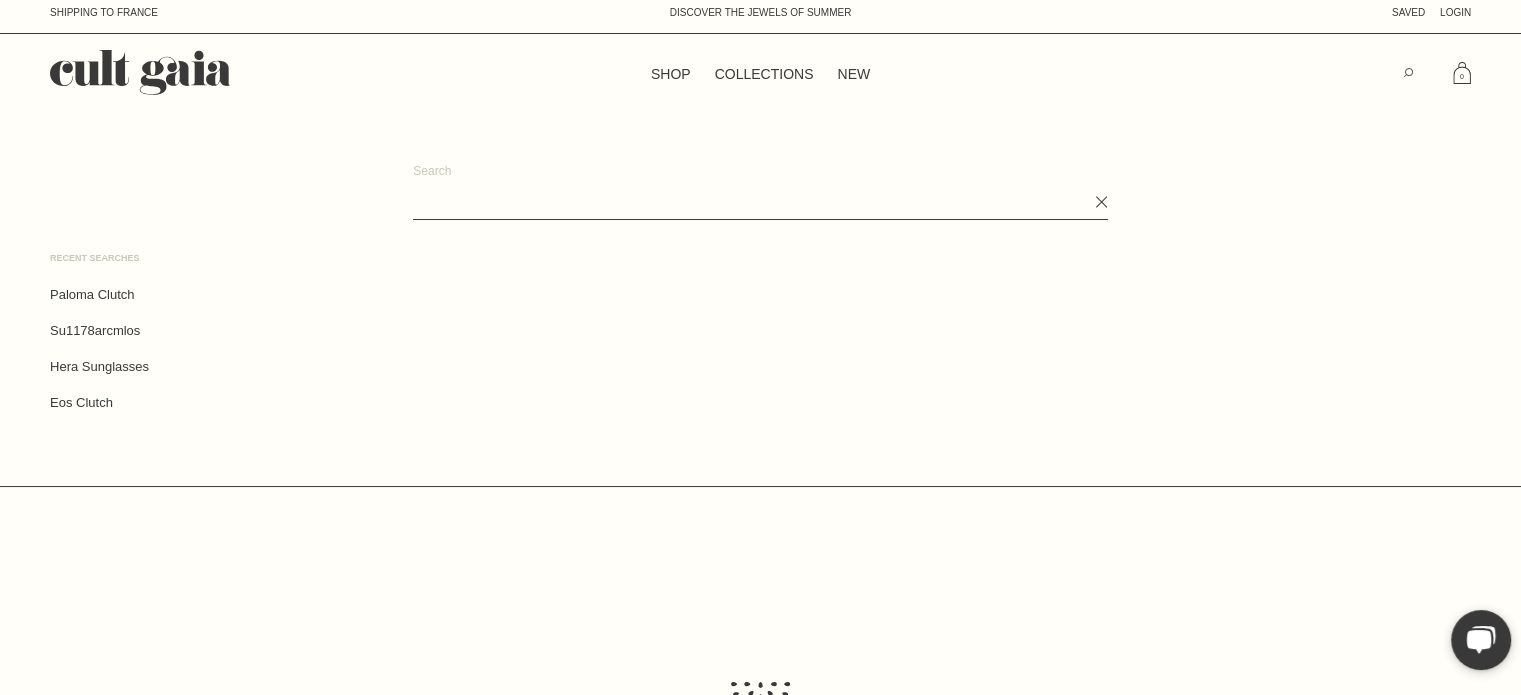 paste on "**********" 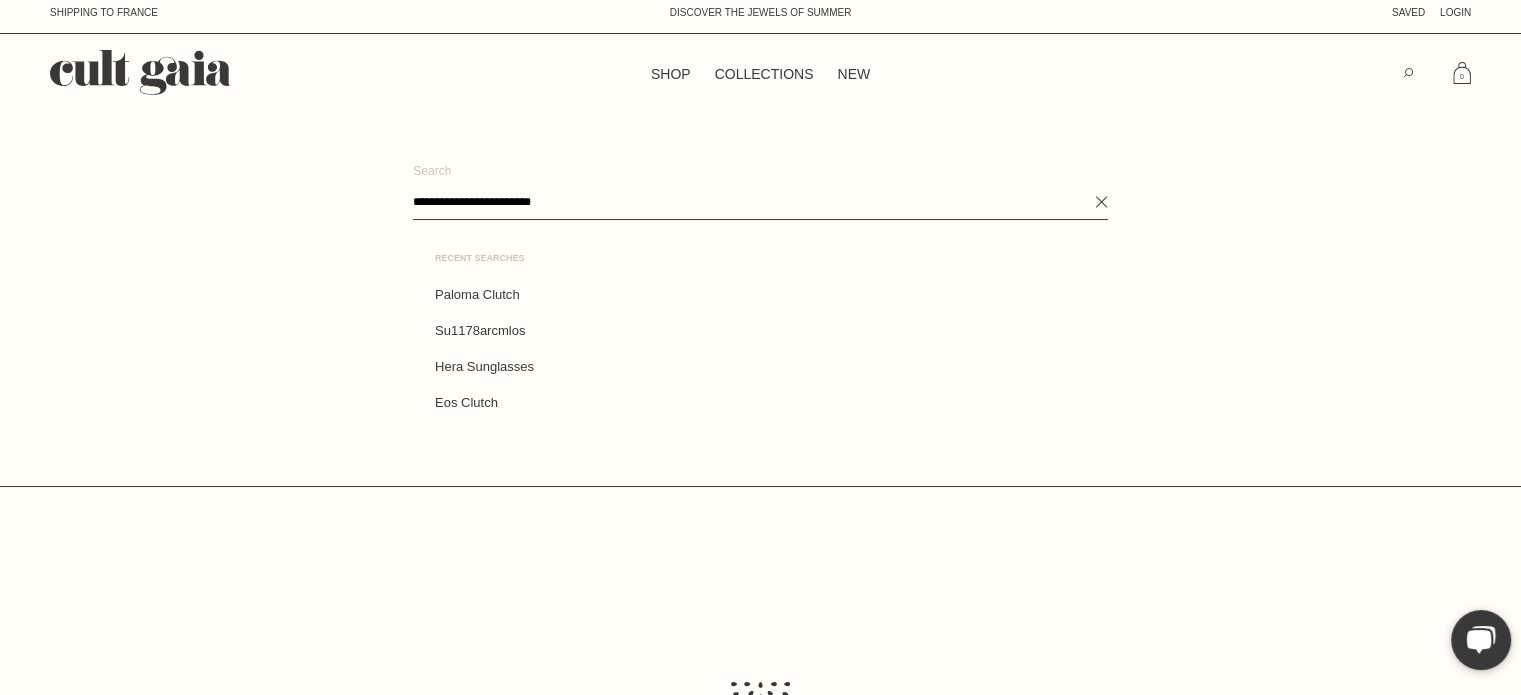 type on "**********" 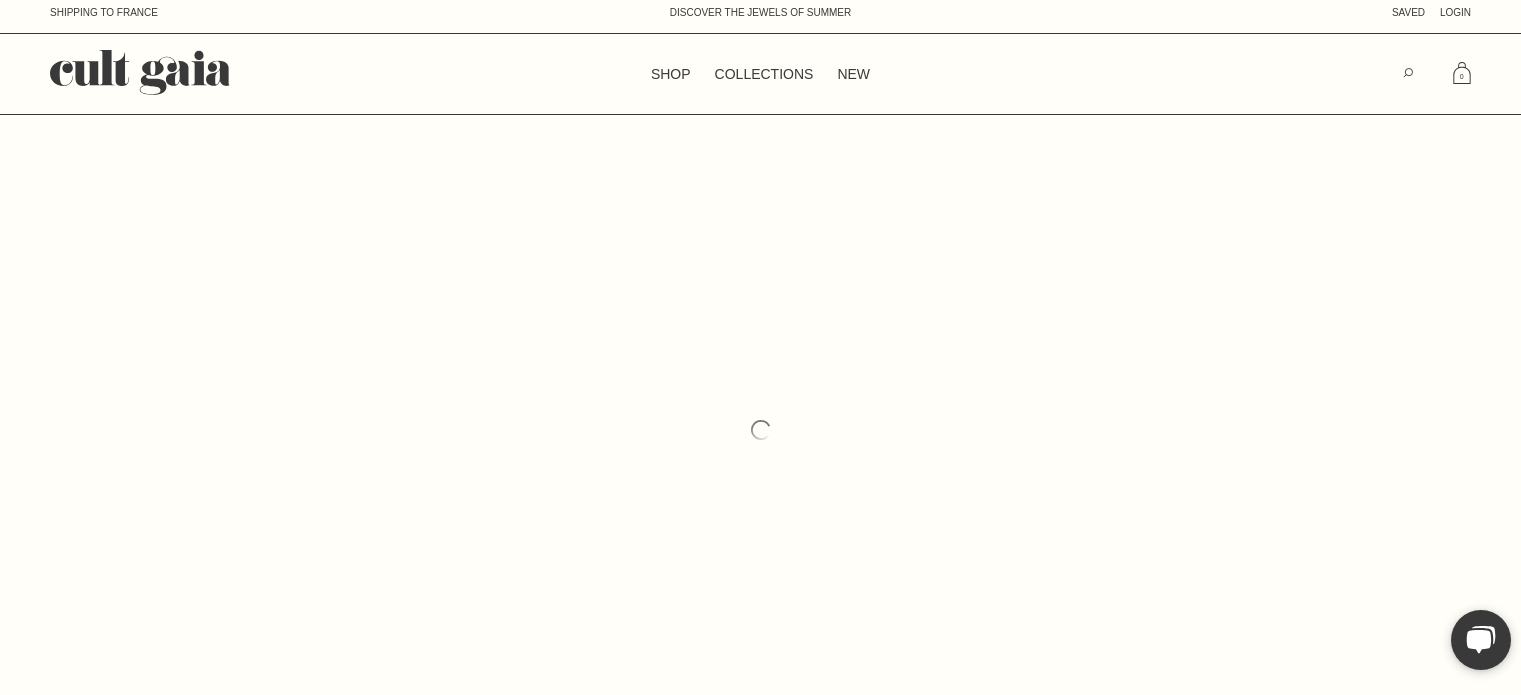 scroll, scrollTop: 0, scrollLeft: 0, axis: both 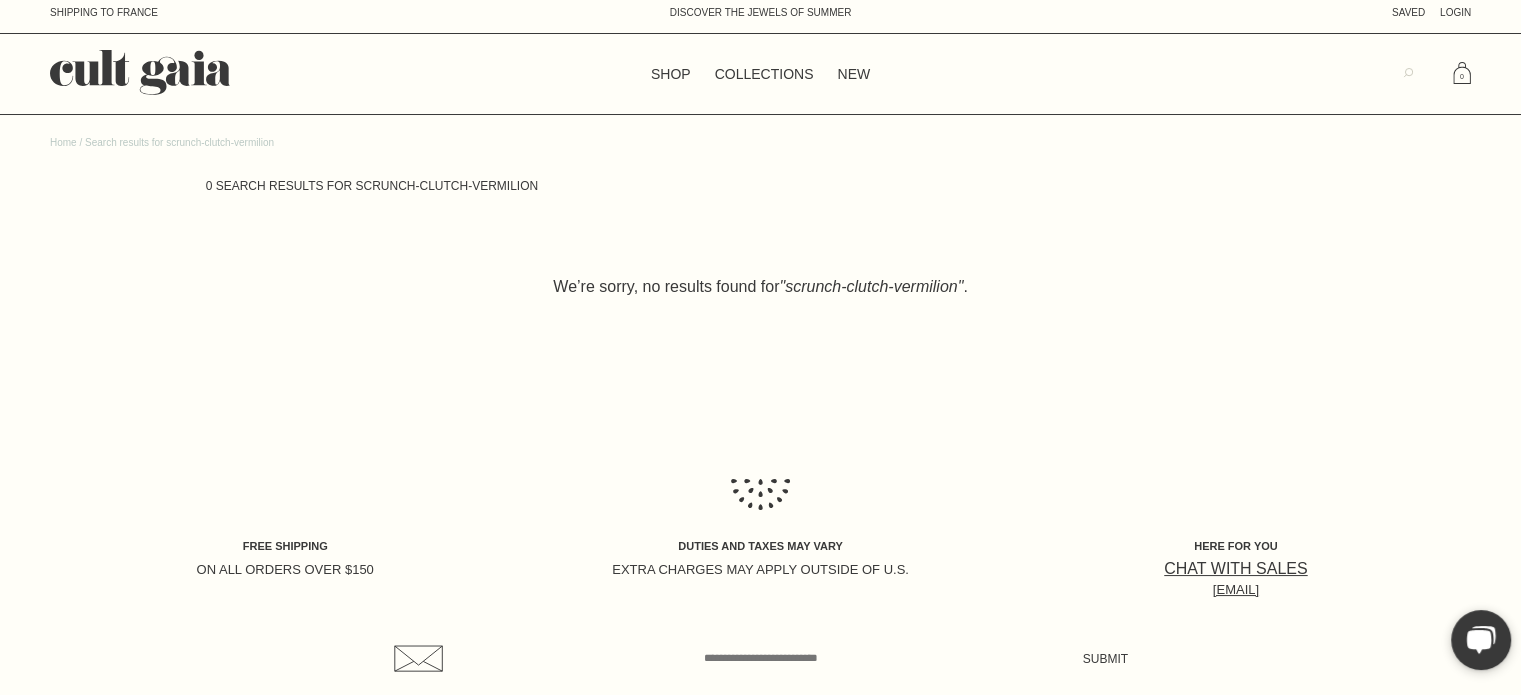 click 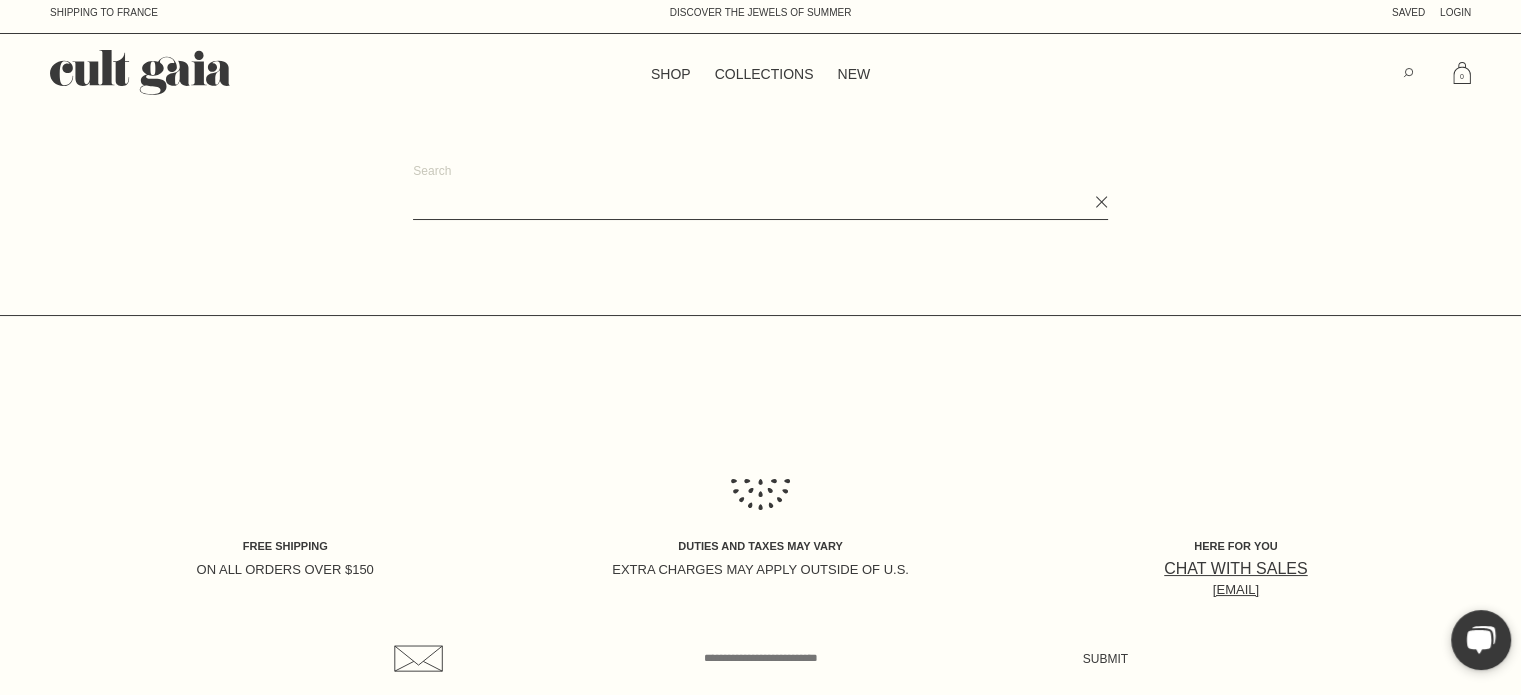 click on "Search" at bounding box center [760, 203] 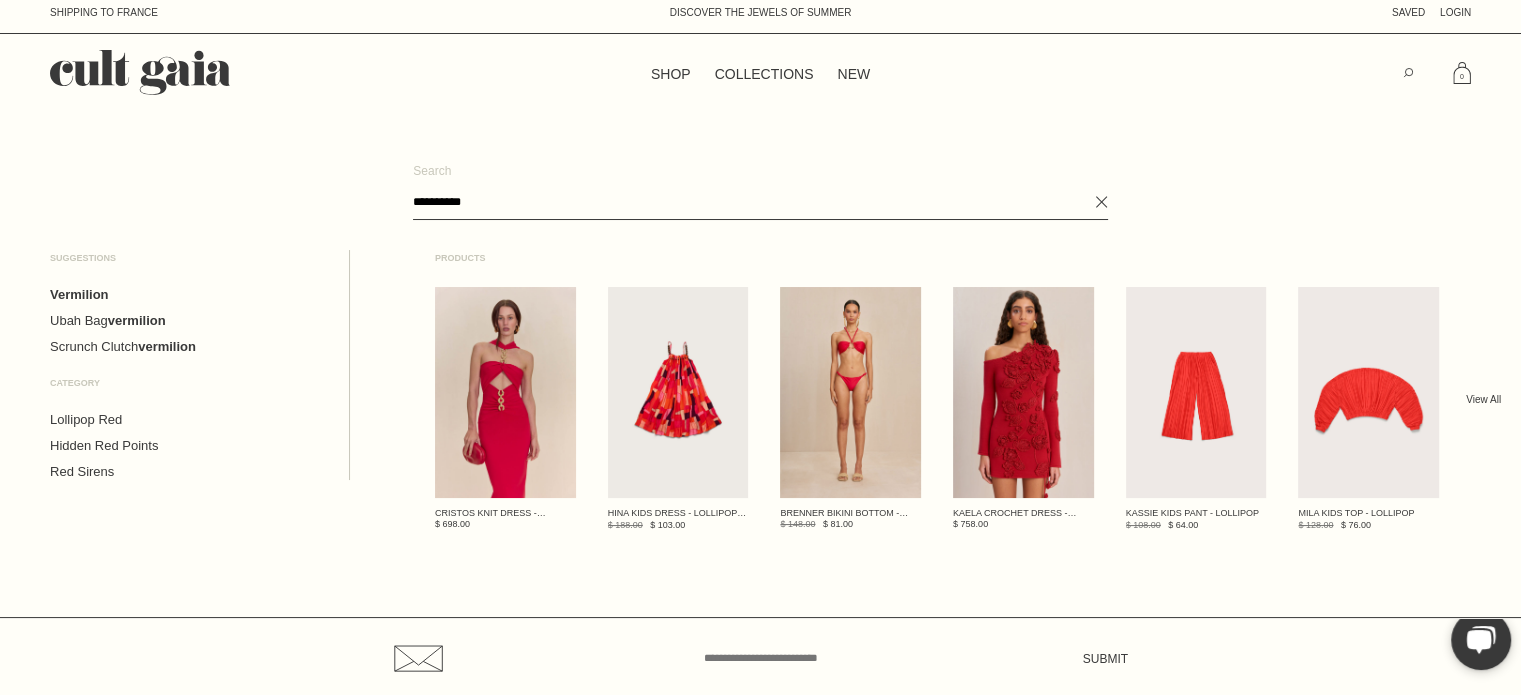type on "**********" 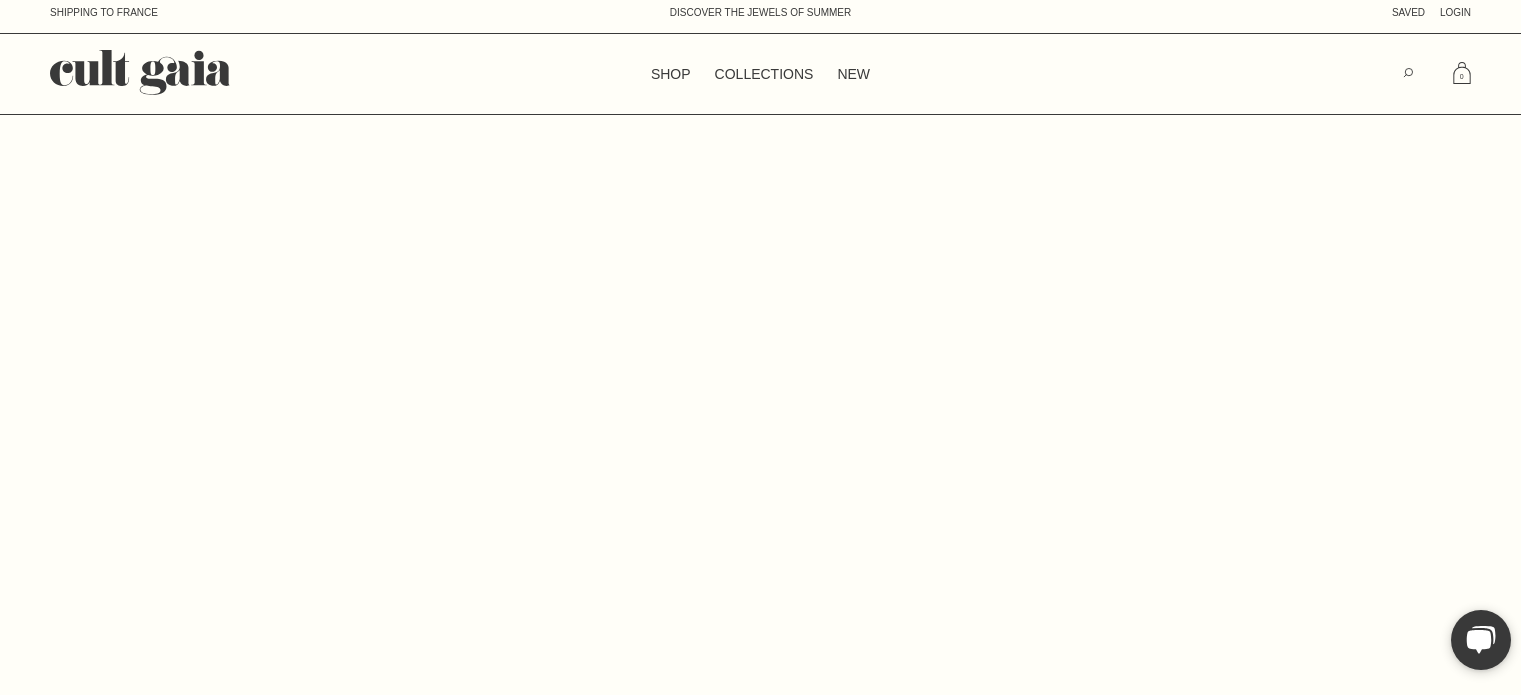 scroll, scrollTop: 0, scrollLeft: 0, axis: both 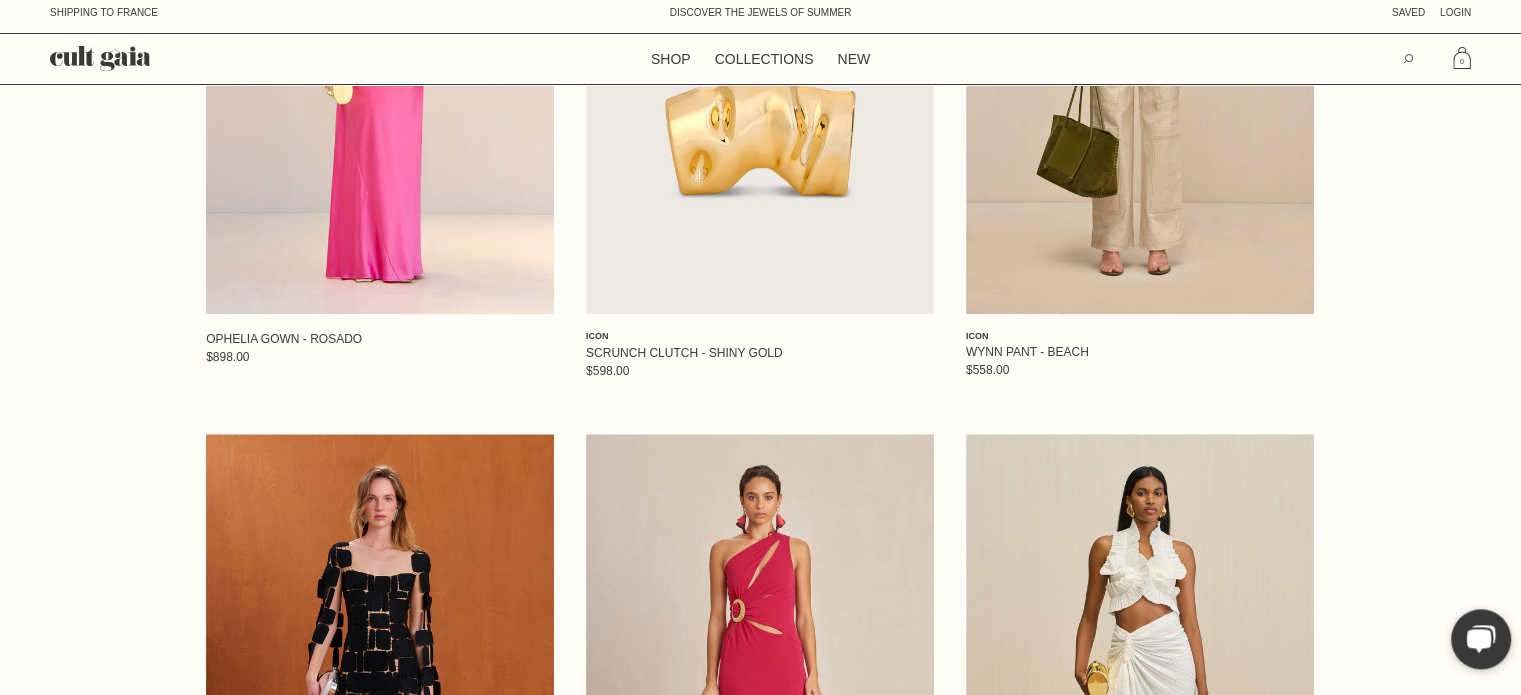 click on "SCRUNCH CLUTCH - SHINY GOLD $598.00" at bounding box center (760, 362) 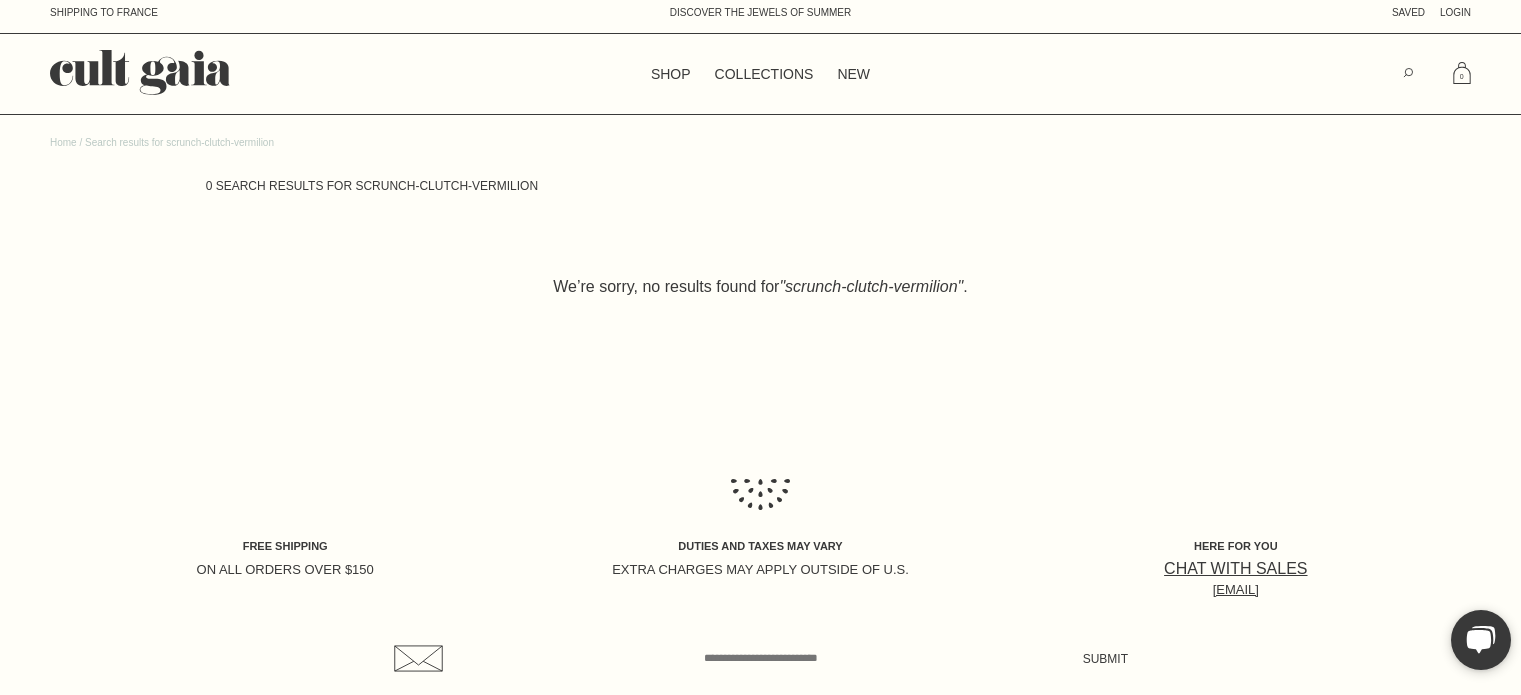 scroll, scrollTop: 0, scrollLeft: 0, axis: both 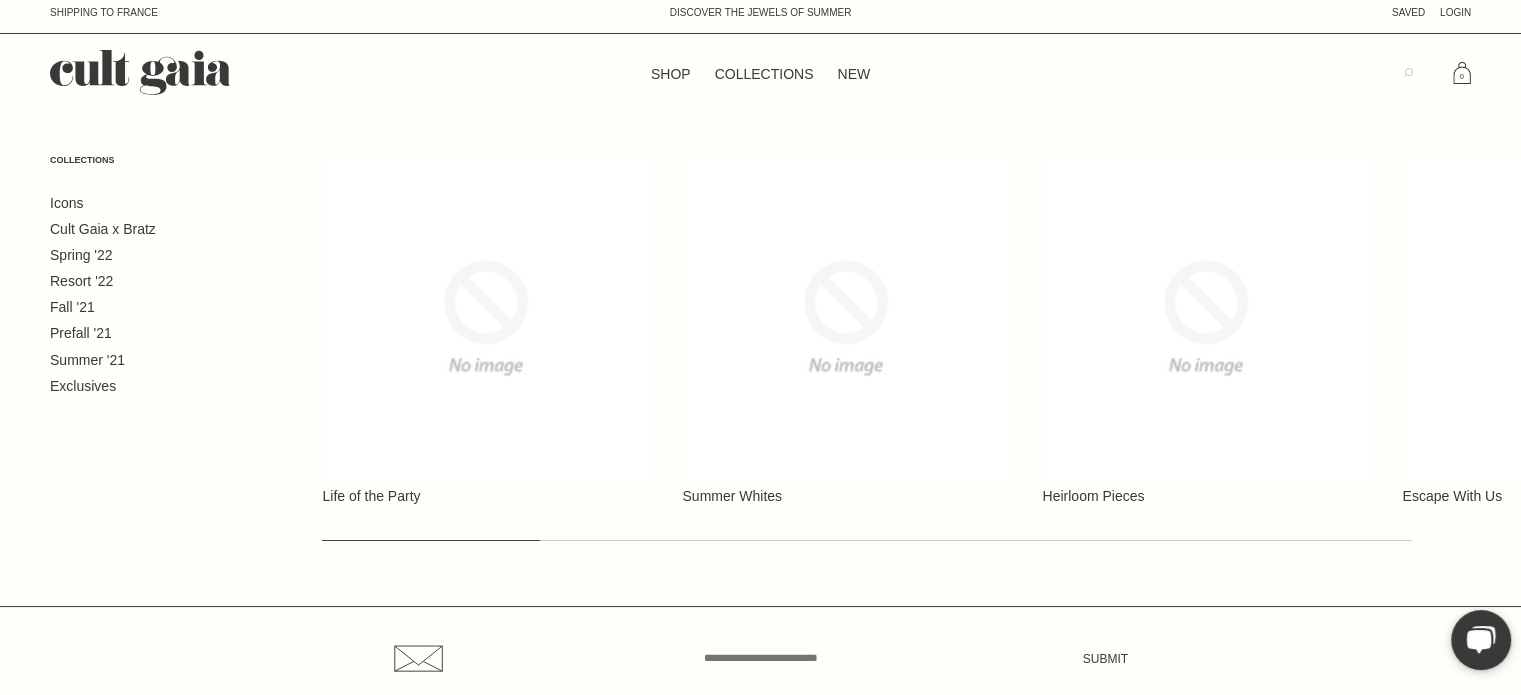 click 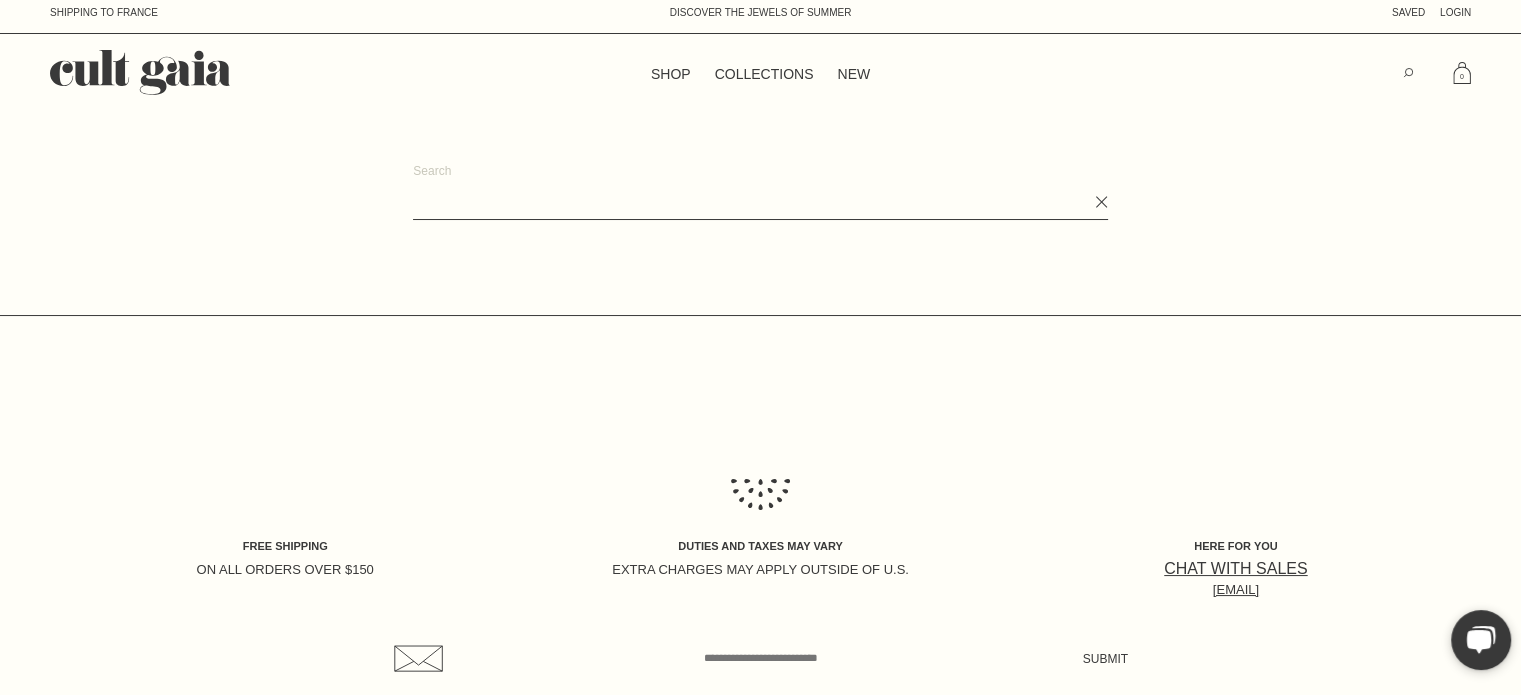 click on "Search" at bounding box center (760, 203) 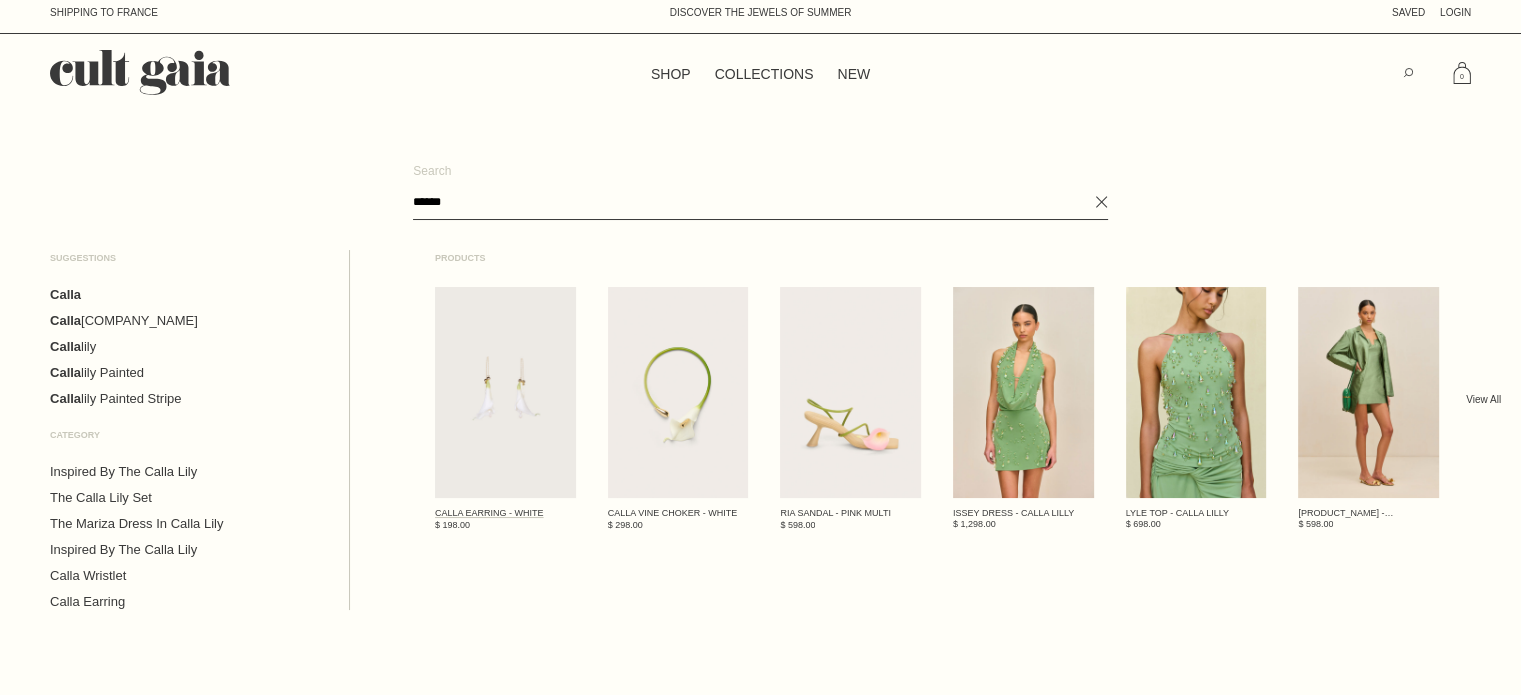 type on "*****" 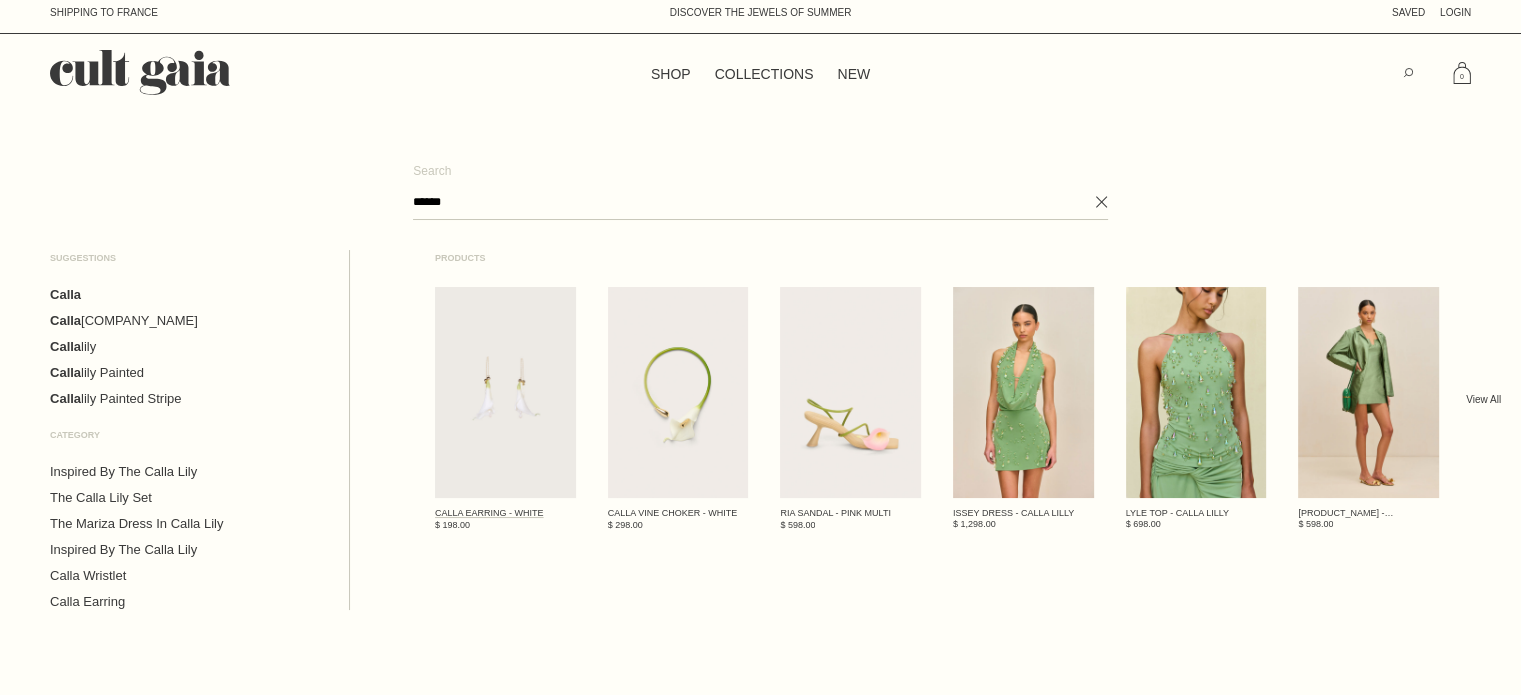 click at bounding box center (505, 392) 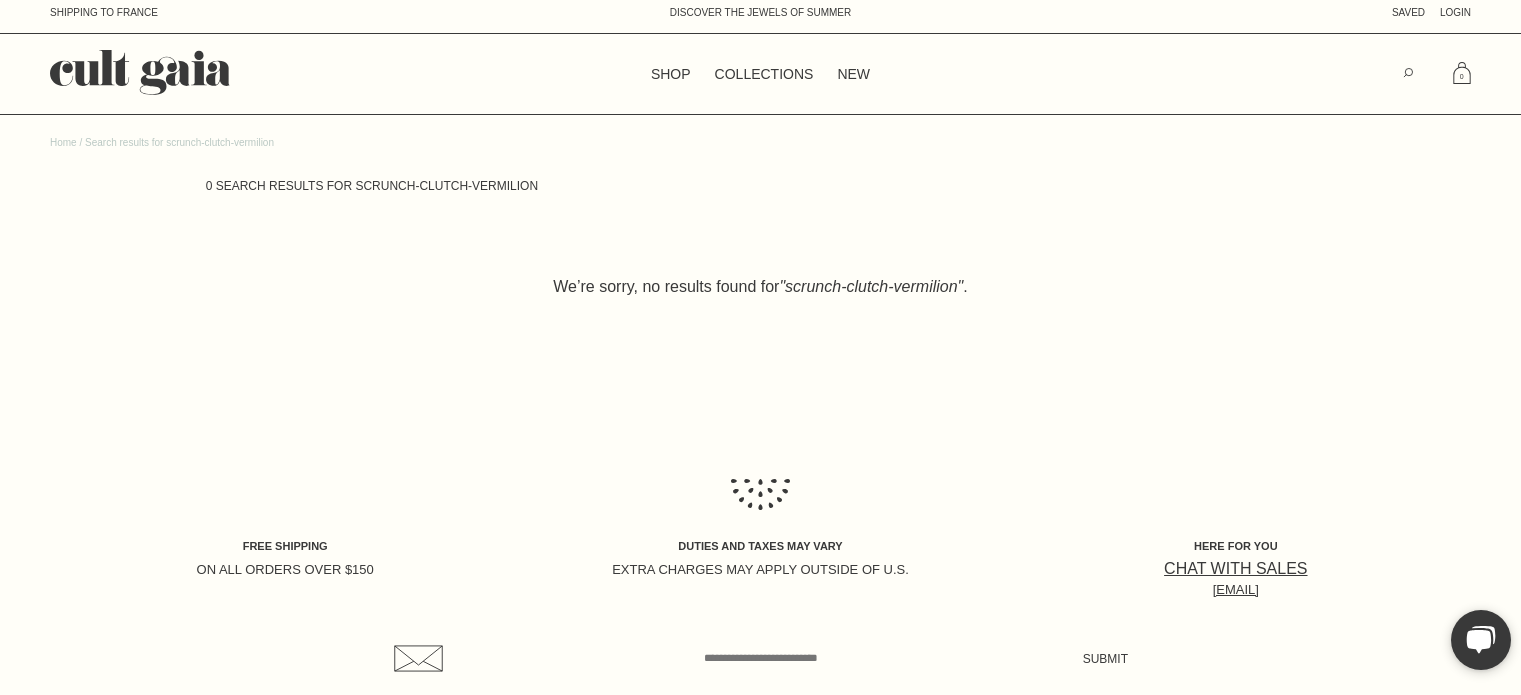 scroll, scrollTop: 0, scrollLeft: 0, axis: both 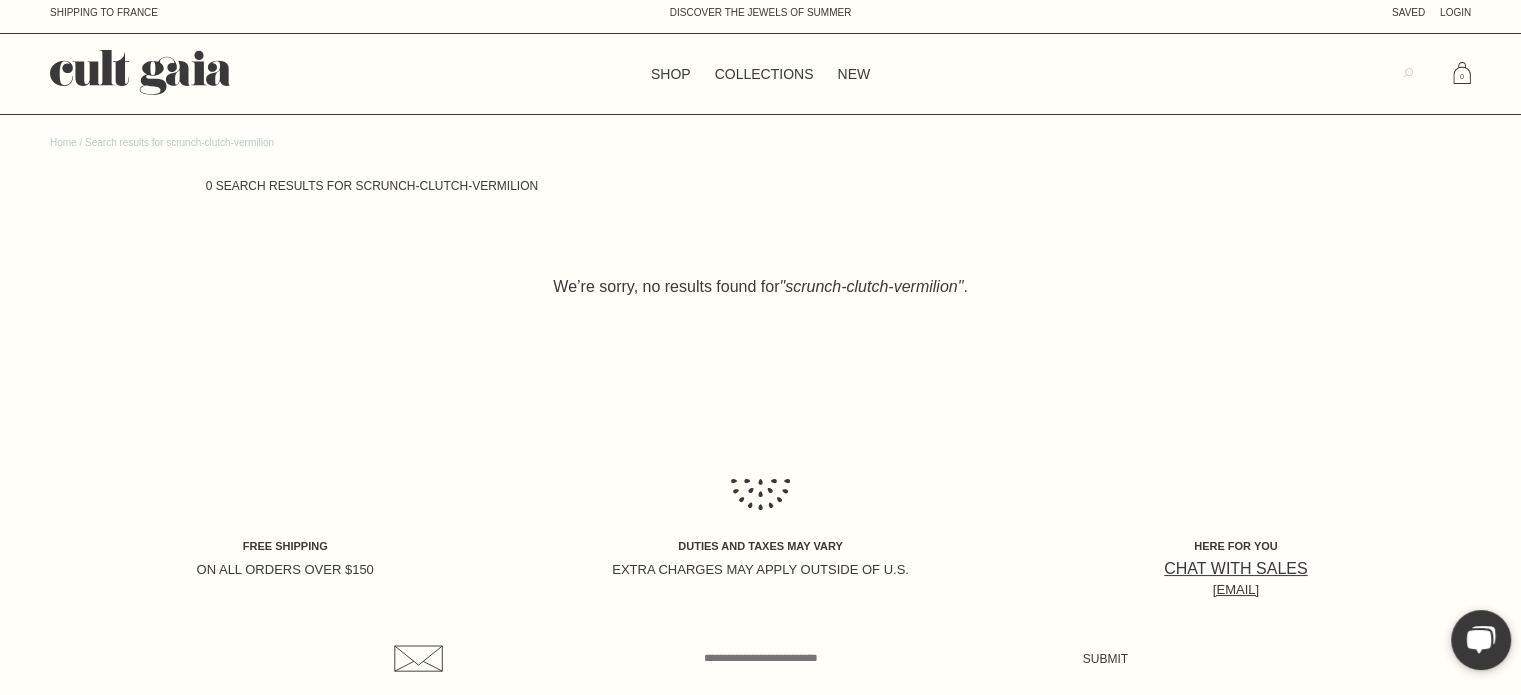 click at bounding box center (1408, 74) 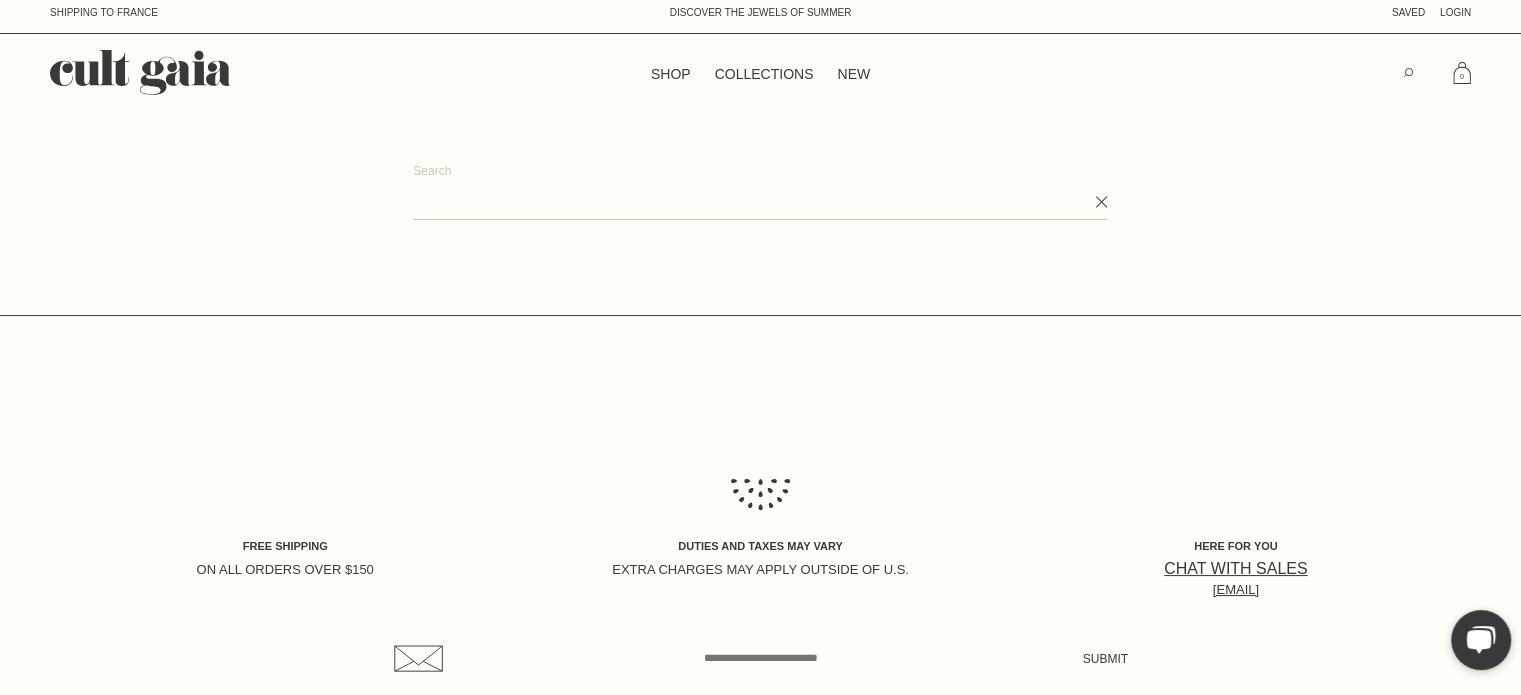type 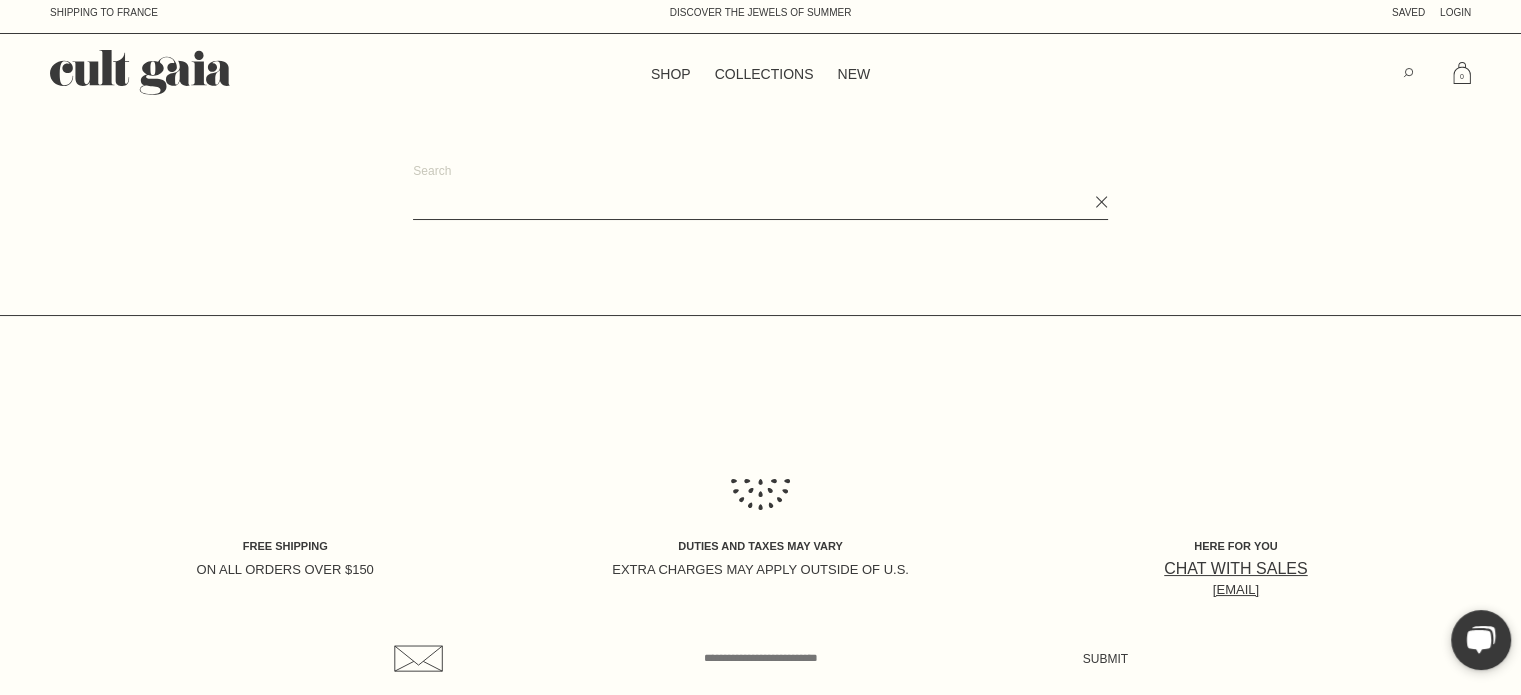 click on "Search" at bounding box center [760, 203] 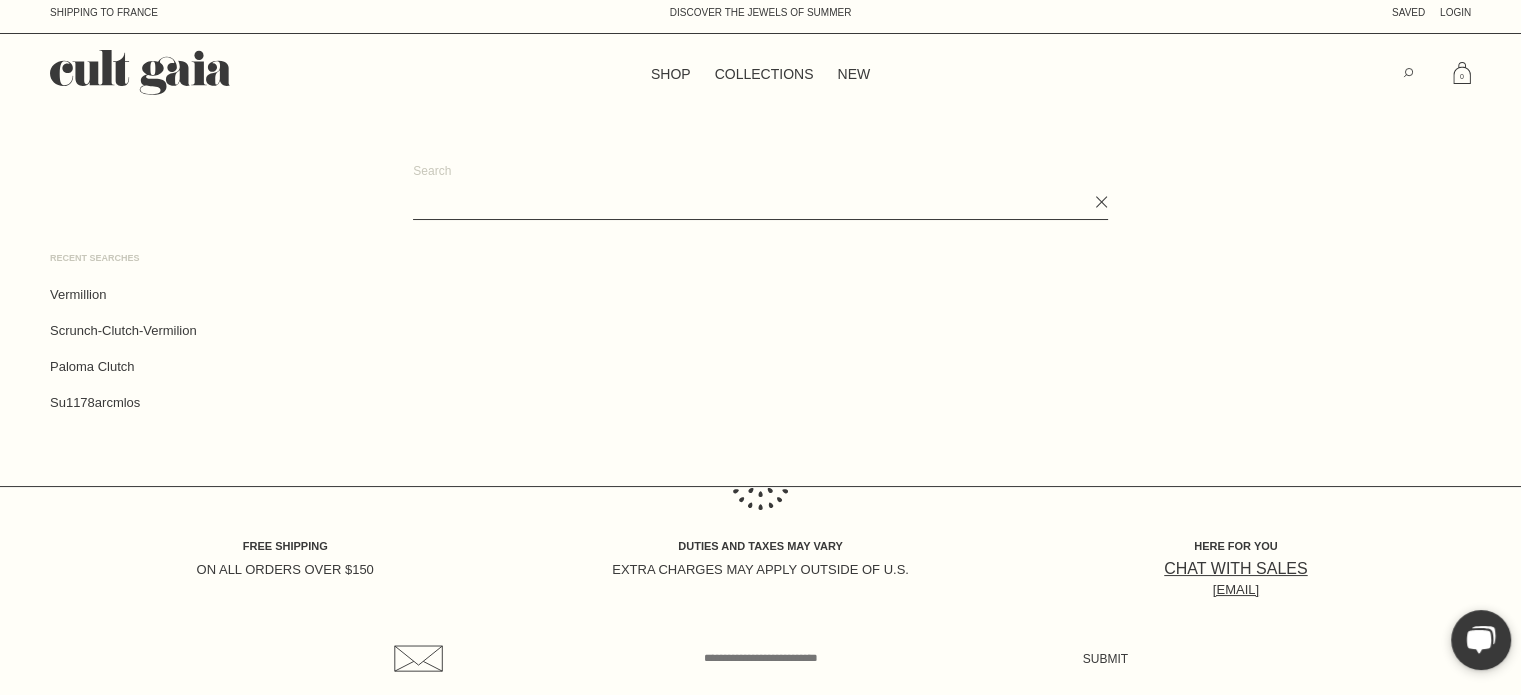 paste on "**********" 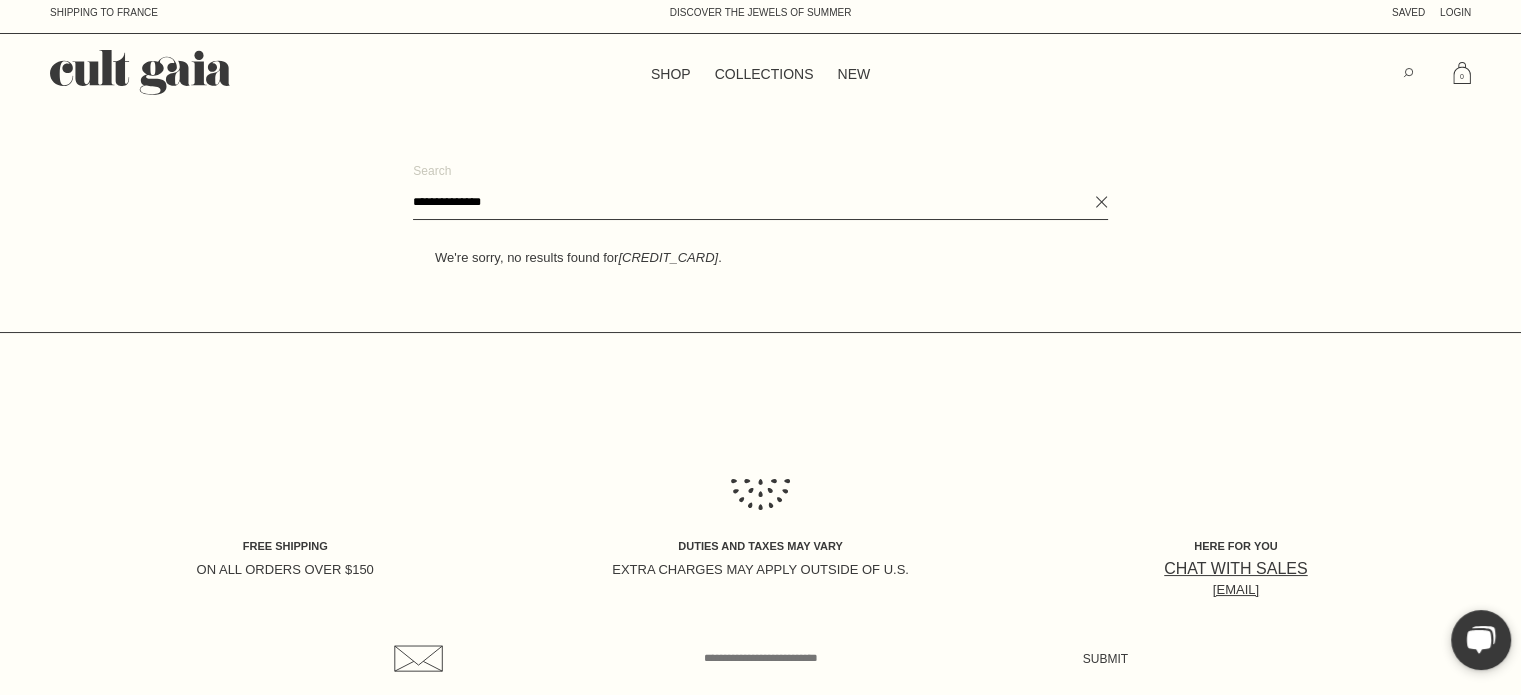 type 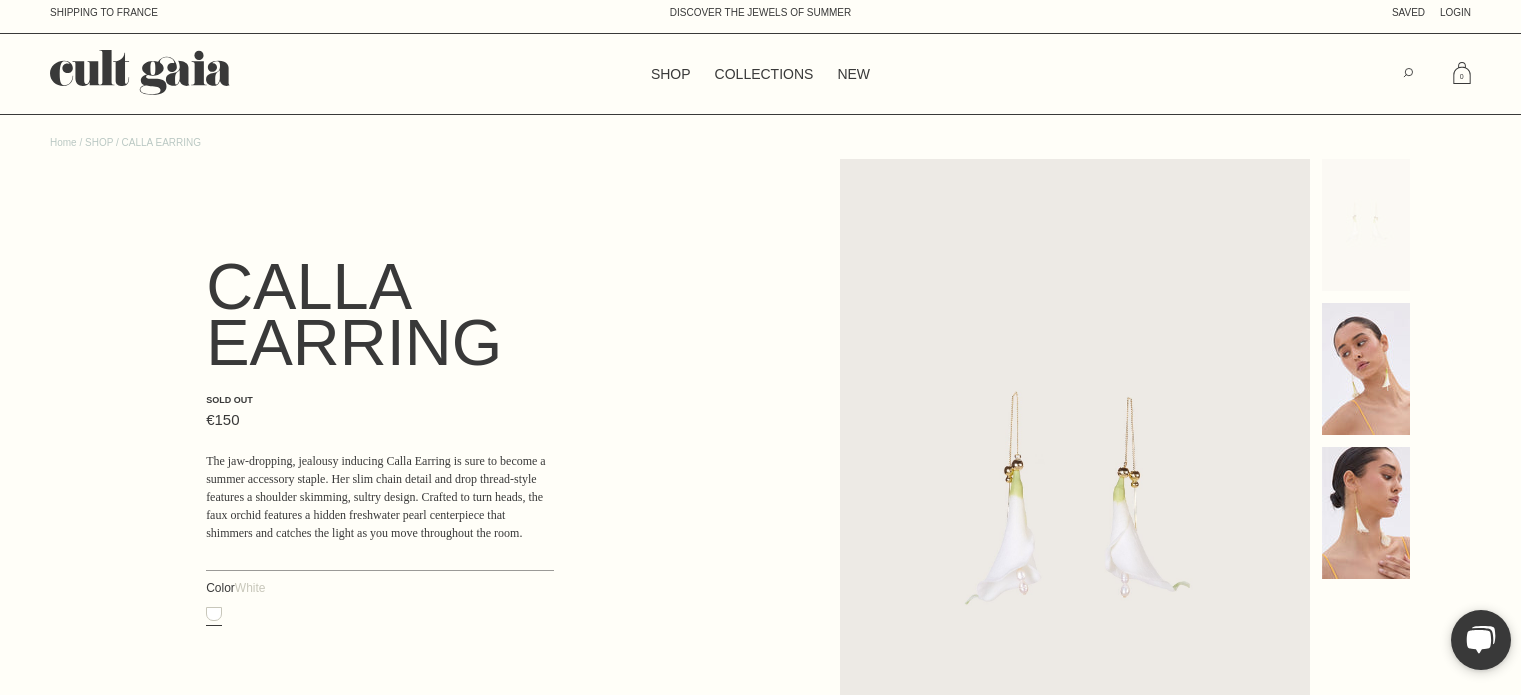 scroll, scrollTop: 0, scrollLeft: 0, axis: both 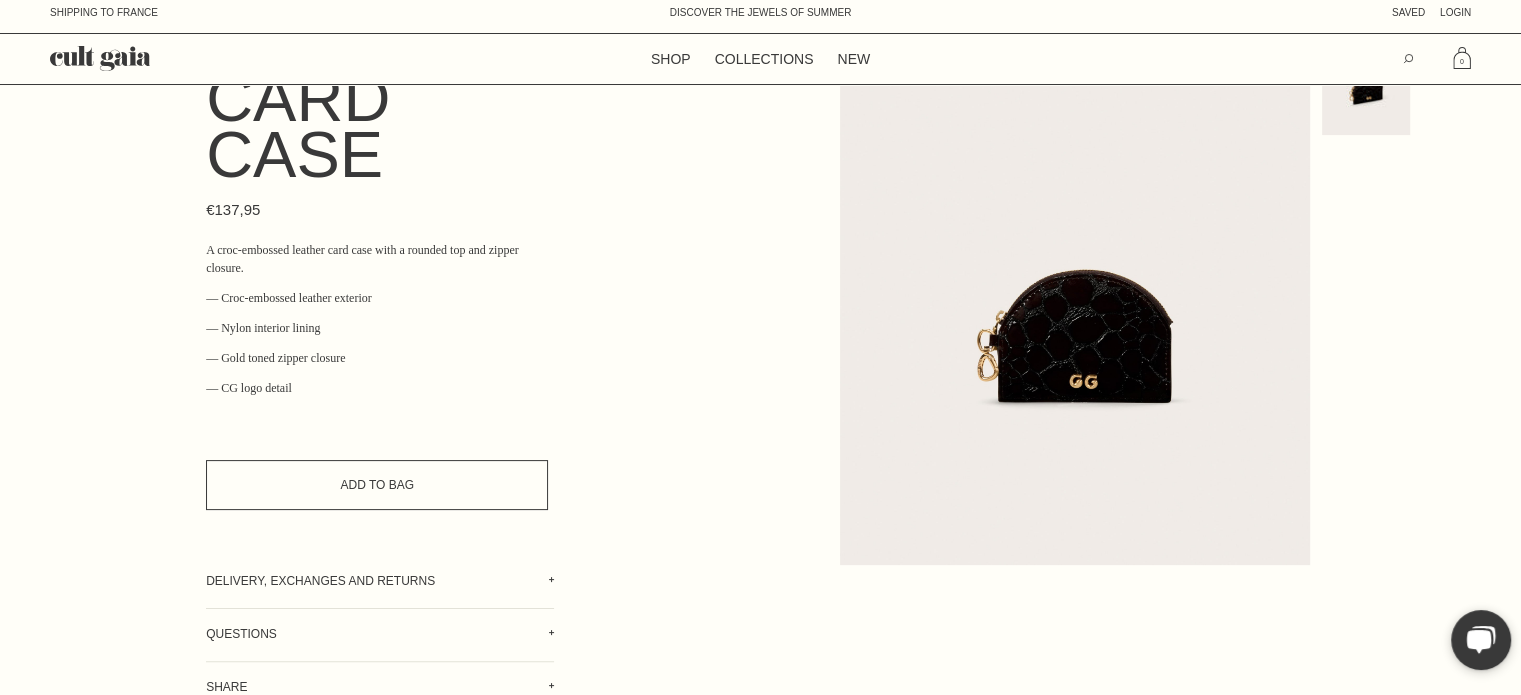 click on "Add to Bag" at bounding box center [377, 485] 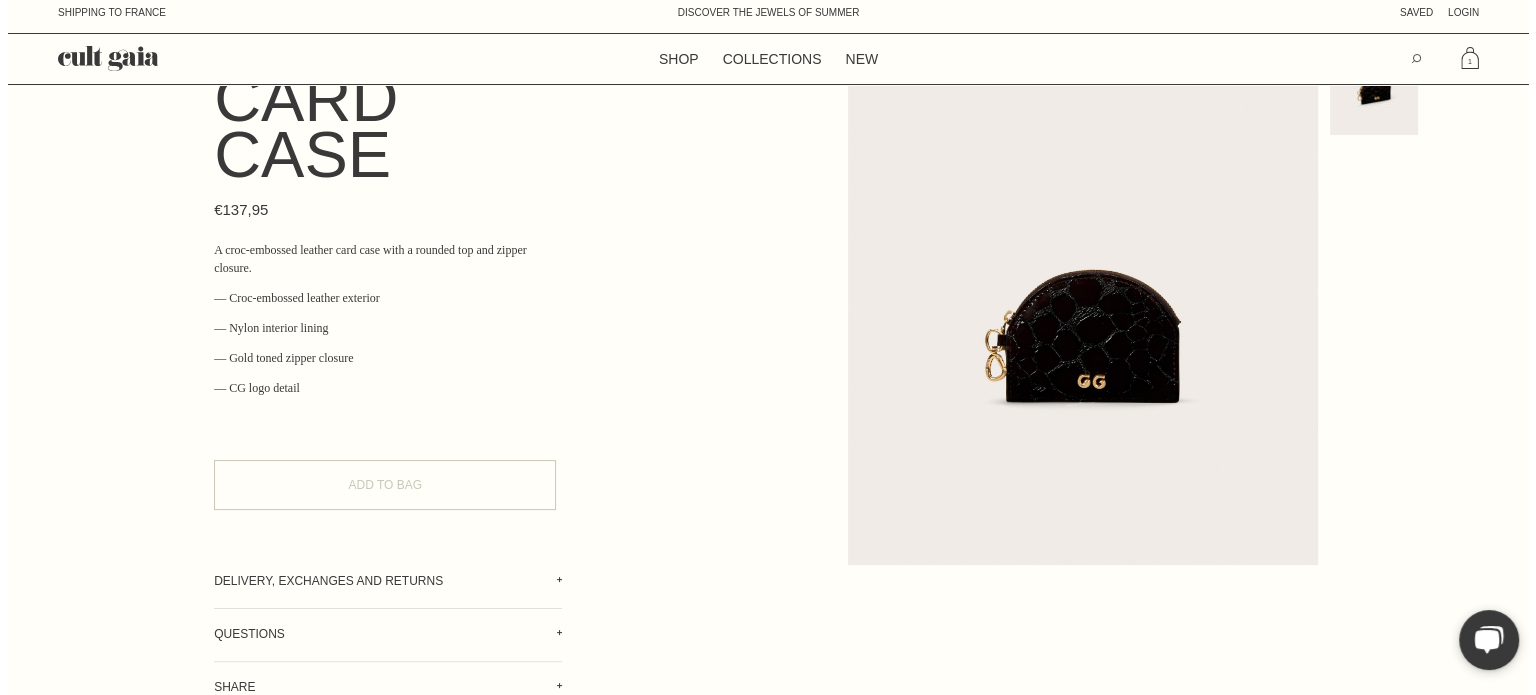 scroll, scrollTop: 0, scrollLeft: 0, axis: both 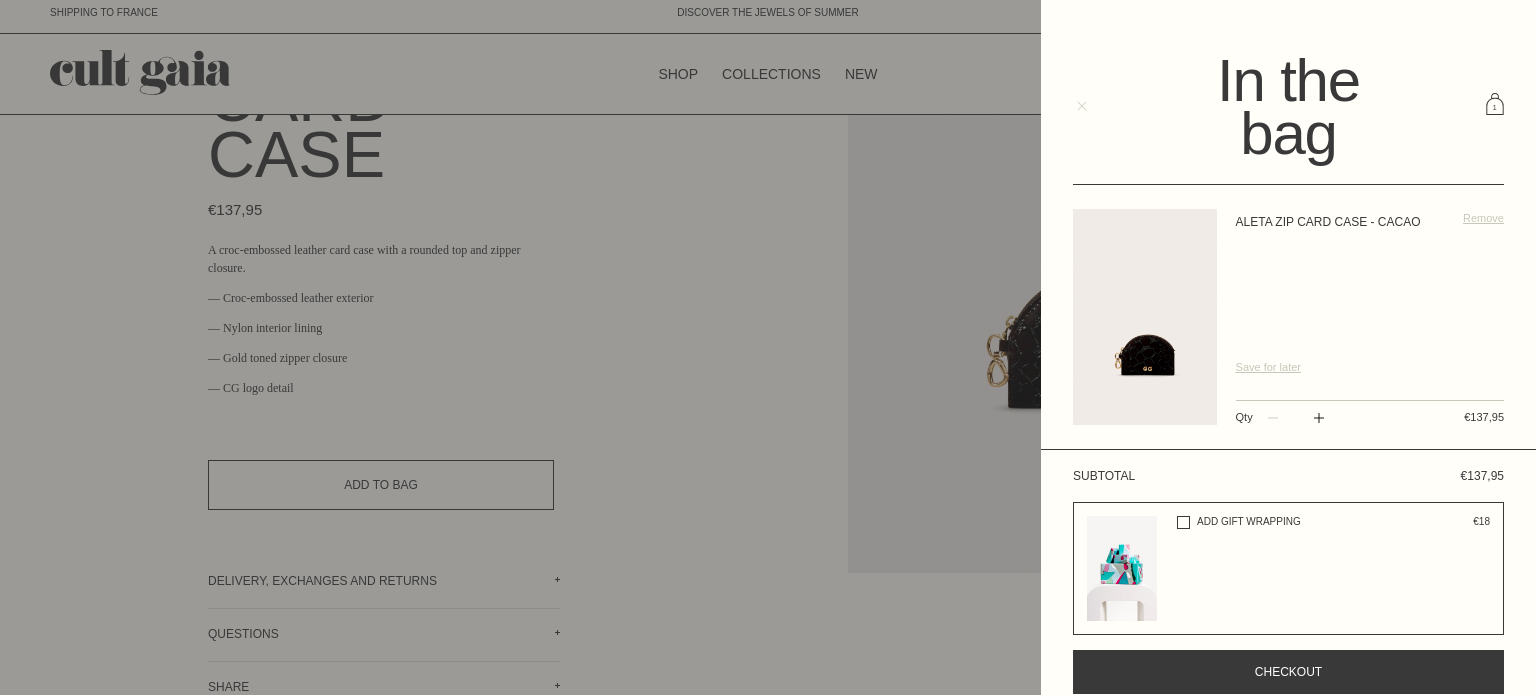 click on "Close menu" at bounding box center (1079, 107) 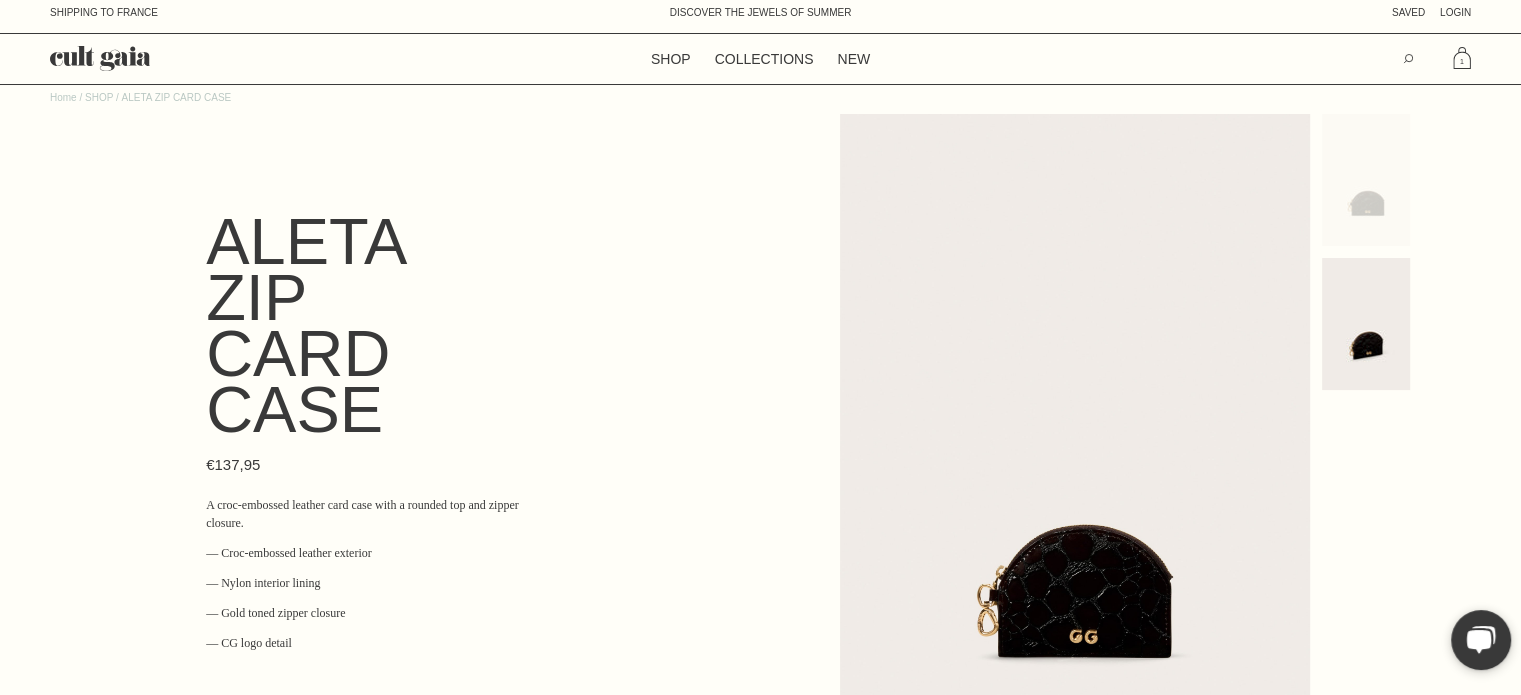 scroll, scrollTop: 0, scrollLeft: 0, axis: both 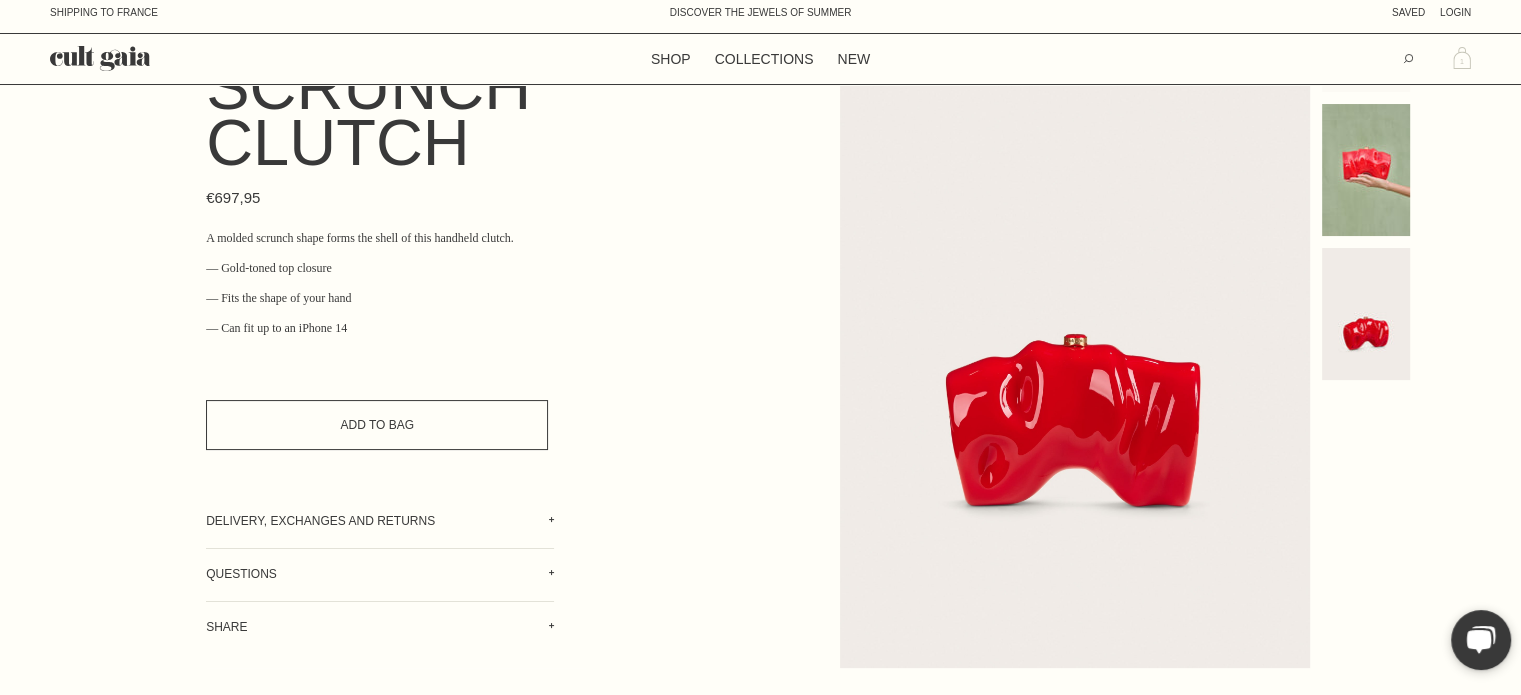 click 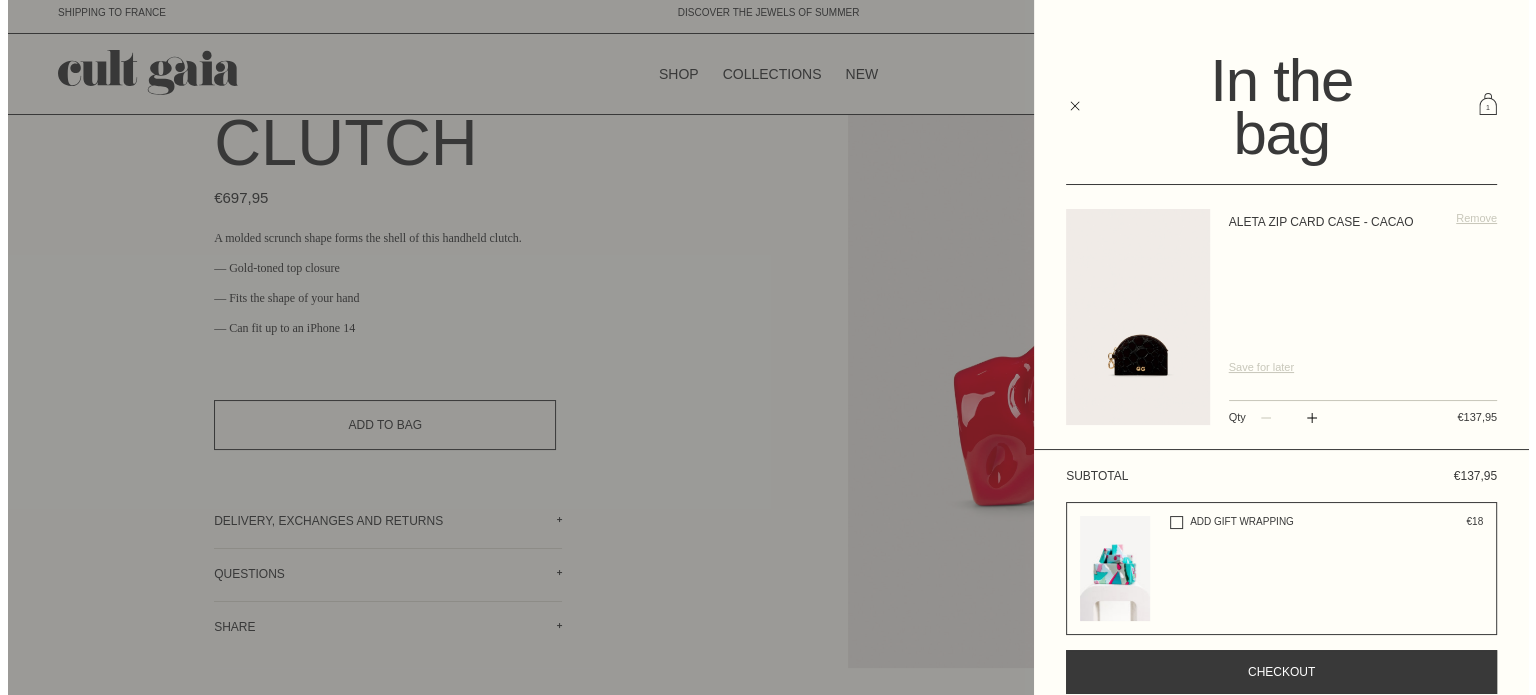 scroll, scrollTop: 0, scrollLeft: 0, axis: both 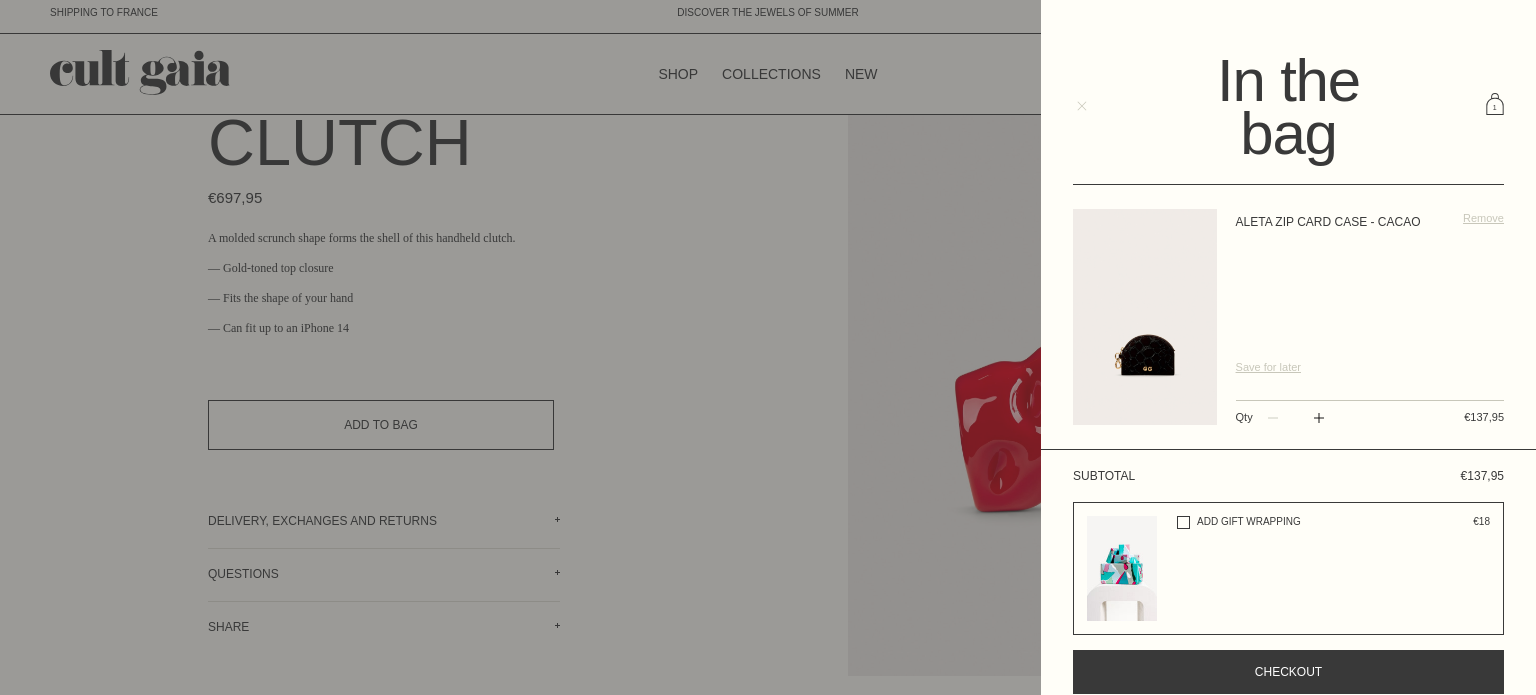 click on "Close menu" at bounding box center (1079, 107) 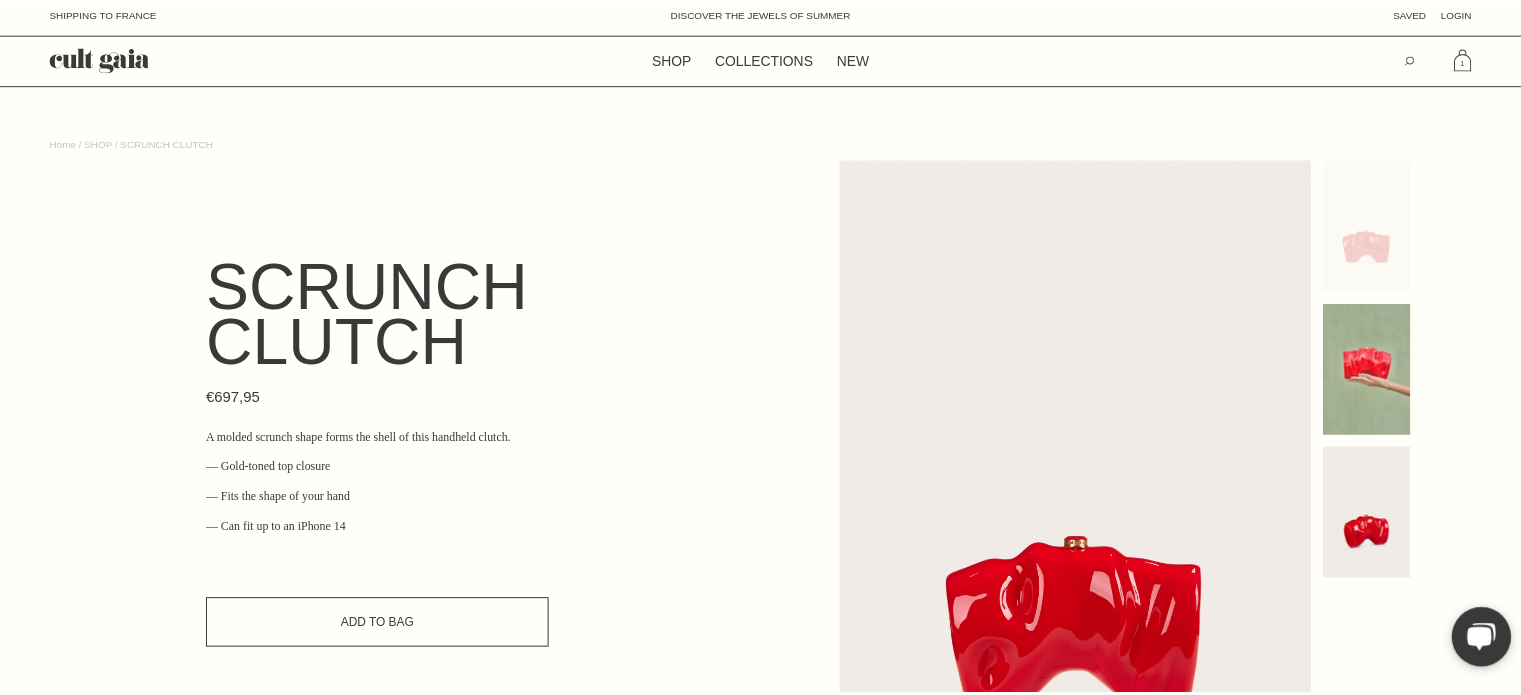 scroll, scrollTop: 200, scrollLeft: 0, axis: vertical 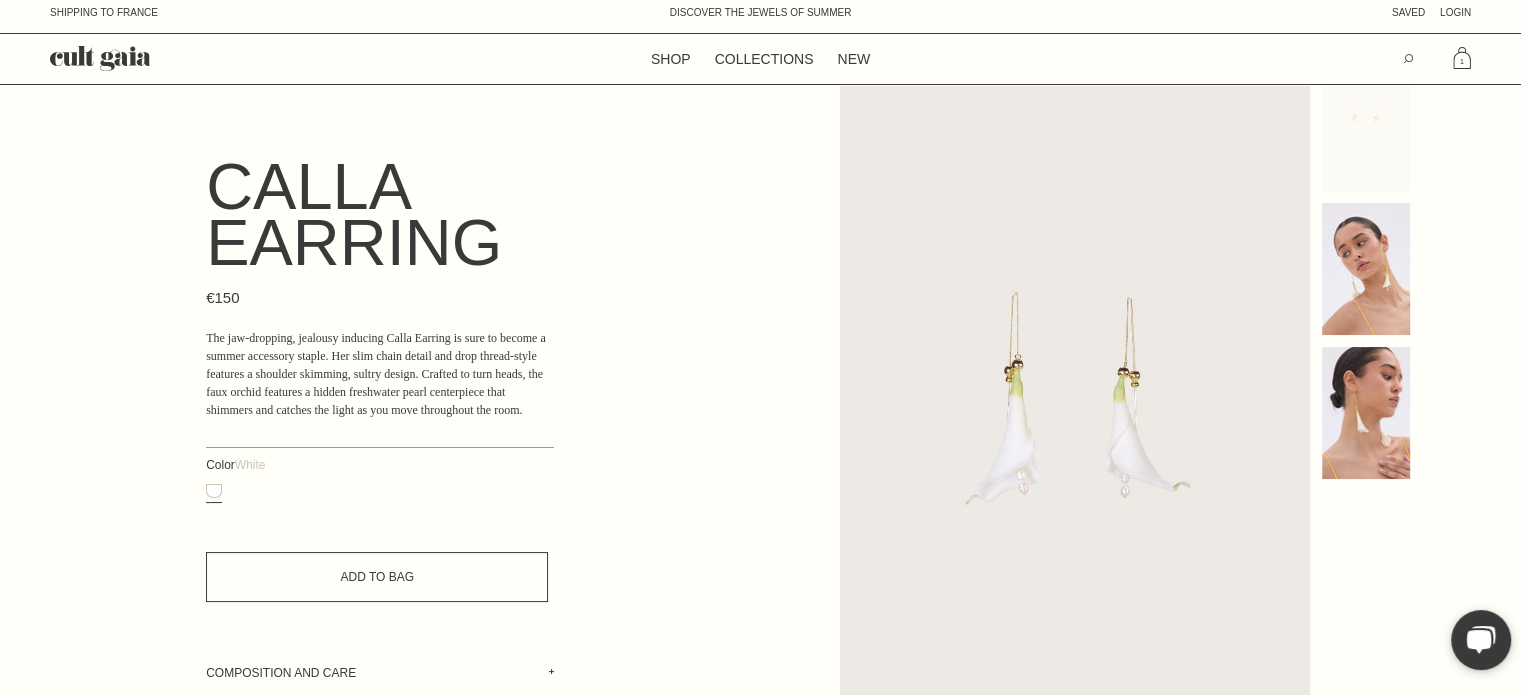 drag, startPoint x: 1202, startPoint y: 61, endPoint x: 1232, endPoint y: 55, distance: 30.594116 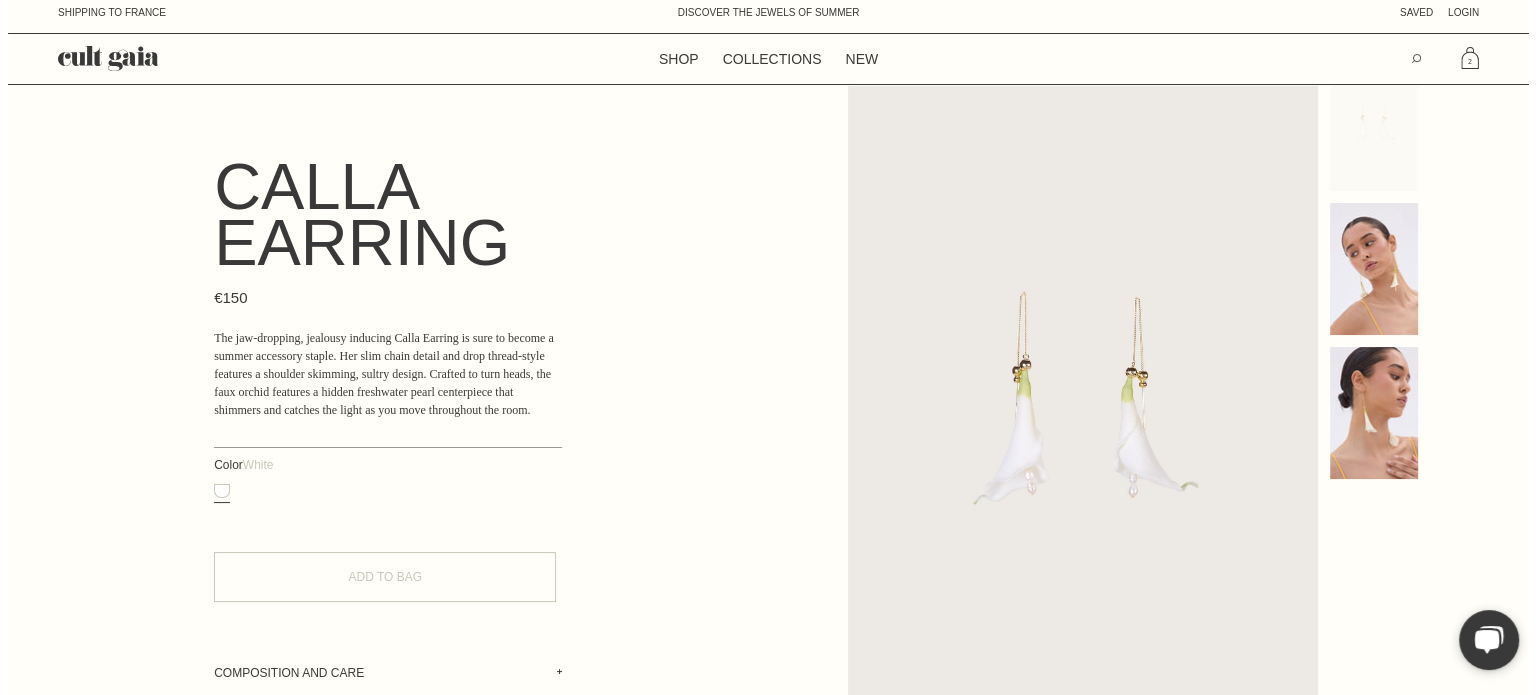 scroll, scrollTop: 0, scrollLeft: 0, axis: both 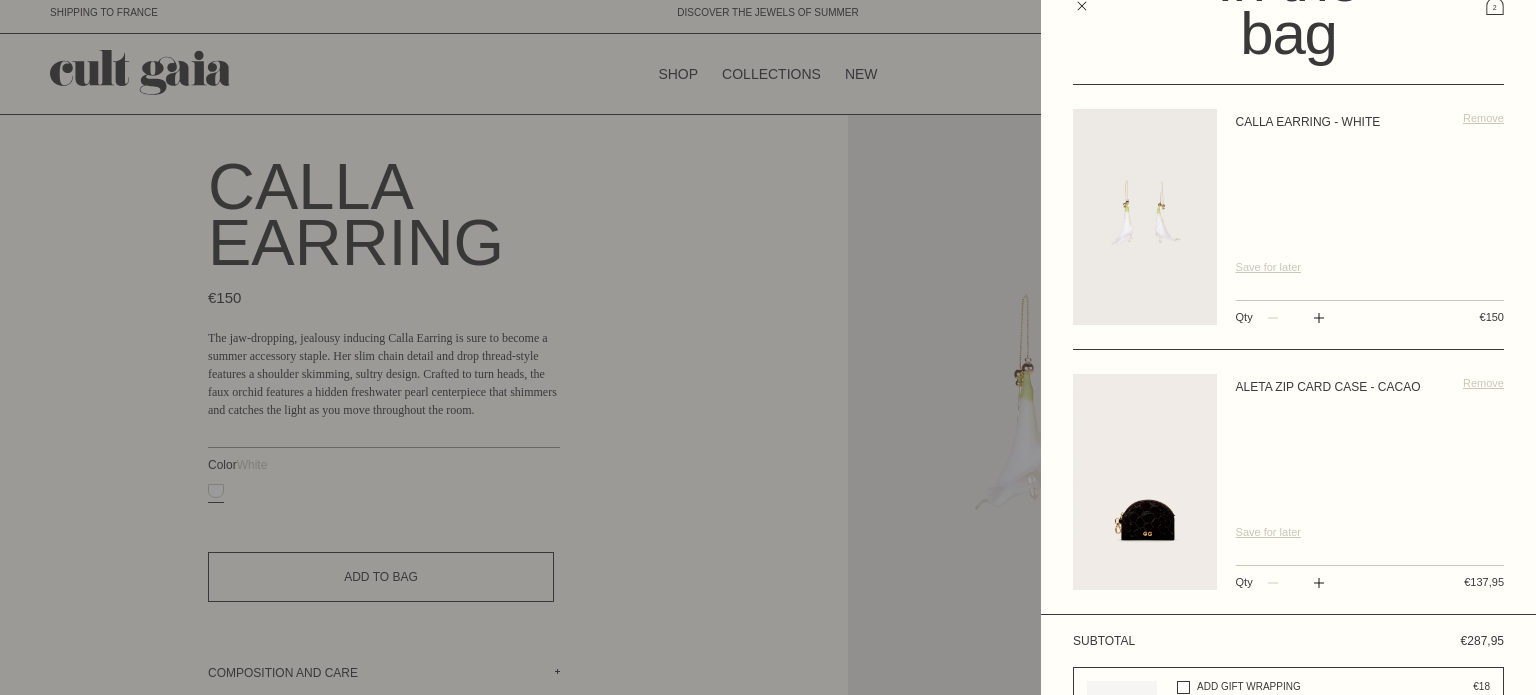 click on "Subtotal
€287,95" at bounding box center (1288, 641) 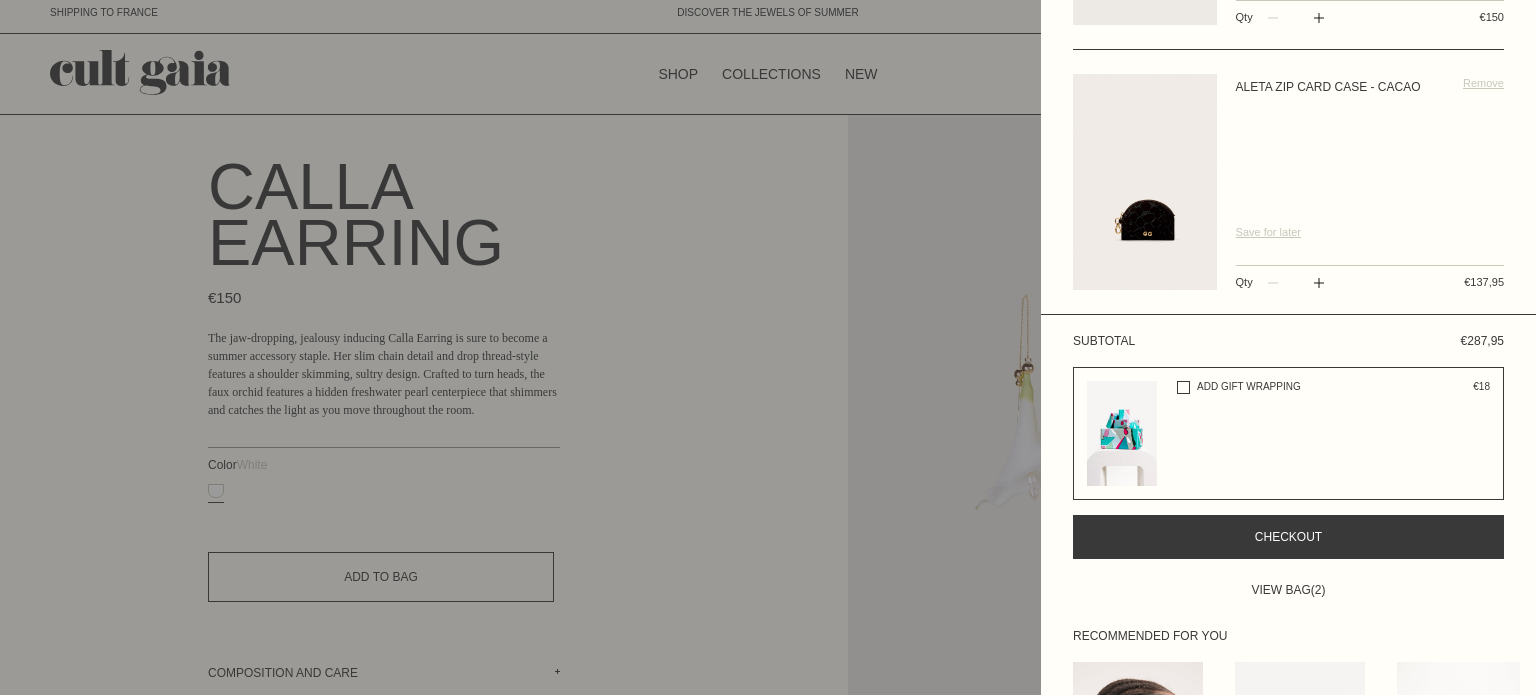 scroll, scrollTop: 500, scrollLeft: 0, axis: vertical 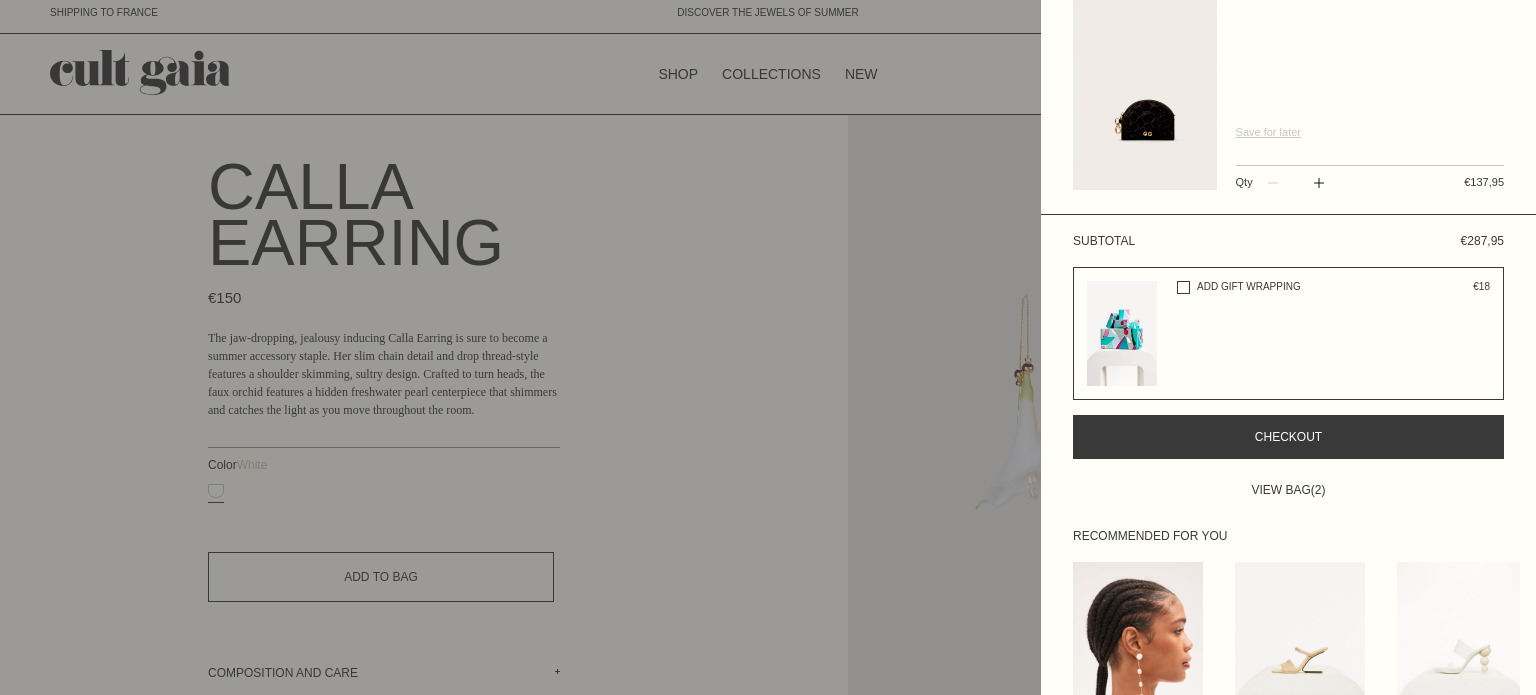 click on "Checkout" at bounding box center (1288, 437) 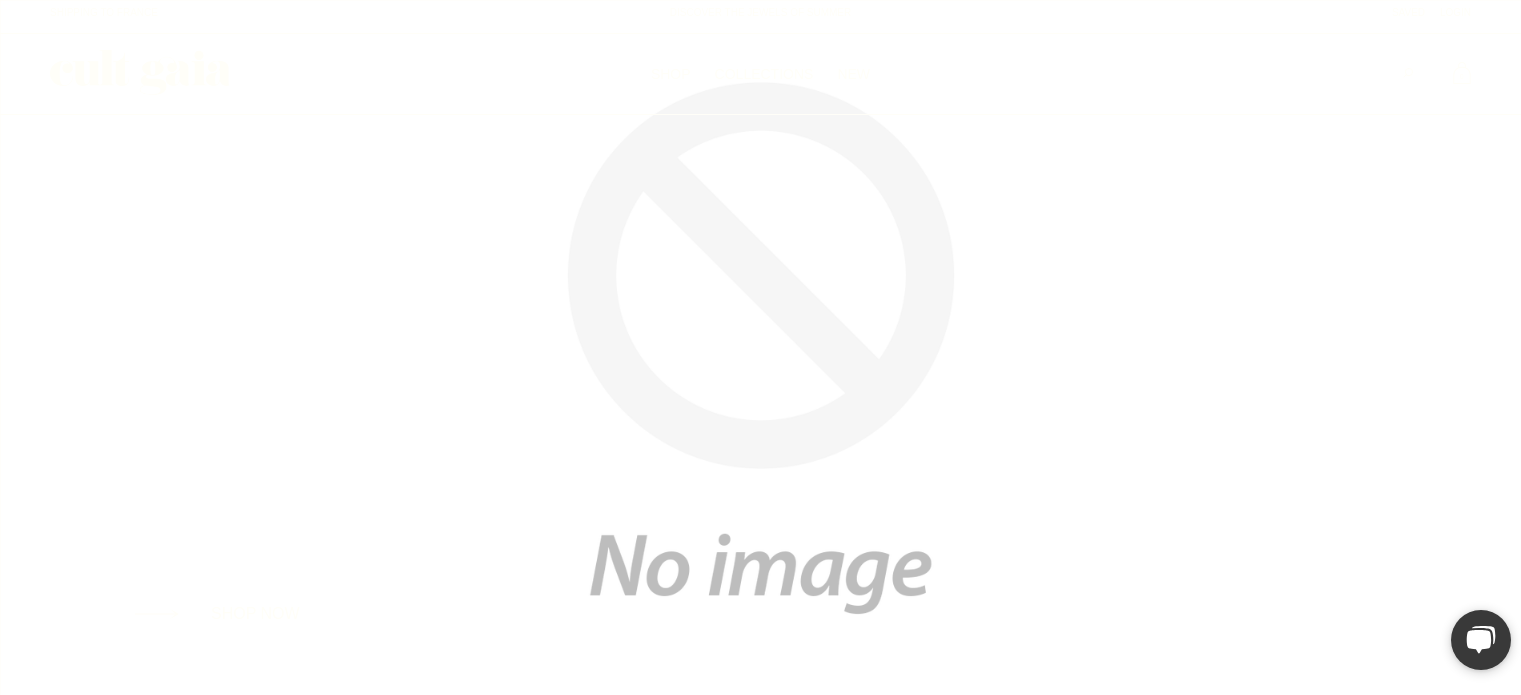 scroll, scrollTop: 0, scrollLeft: 0, axis: both 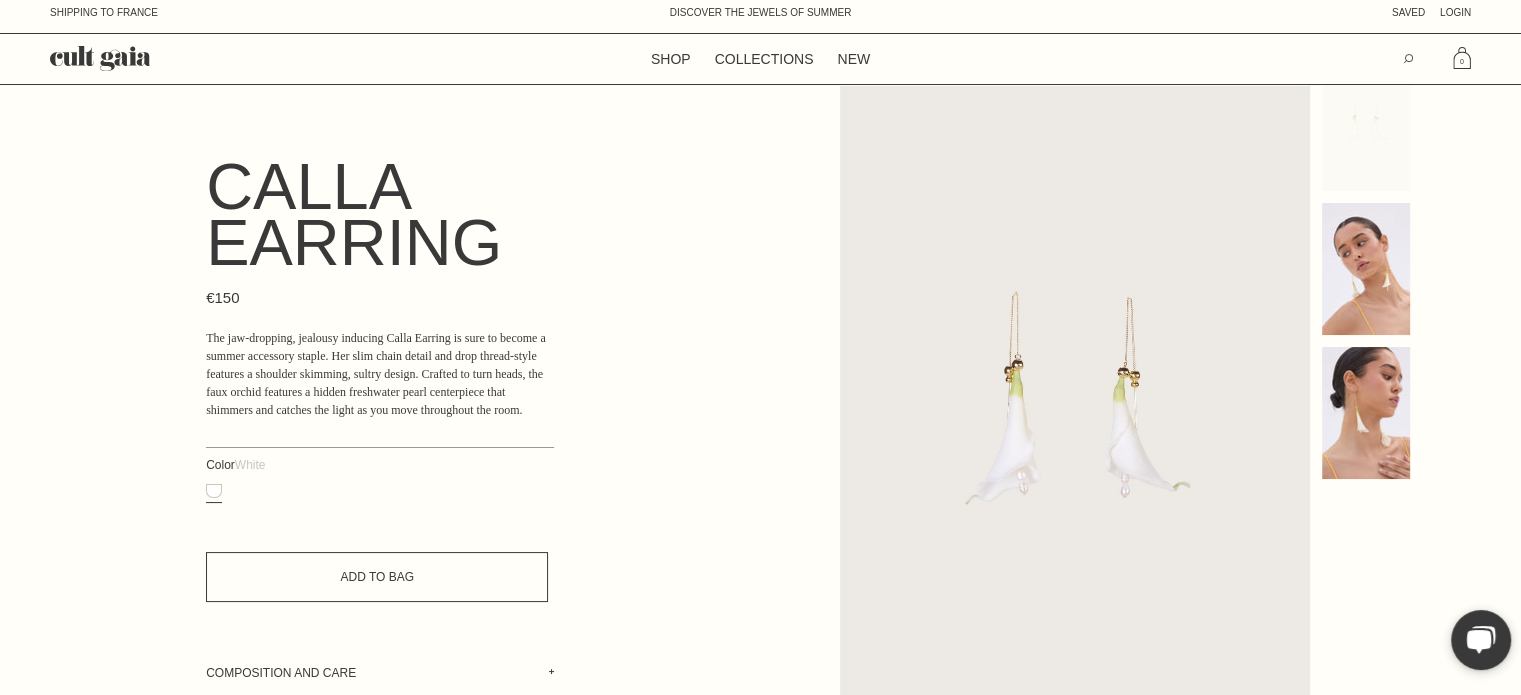 click on "Add to Bag" at bounding box center [377, 577] 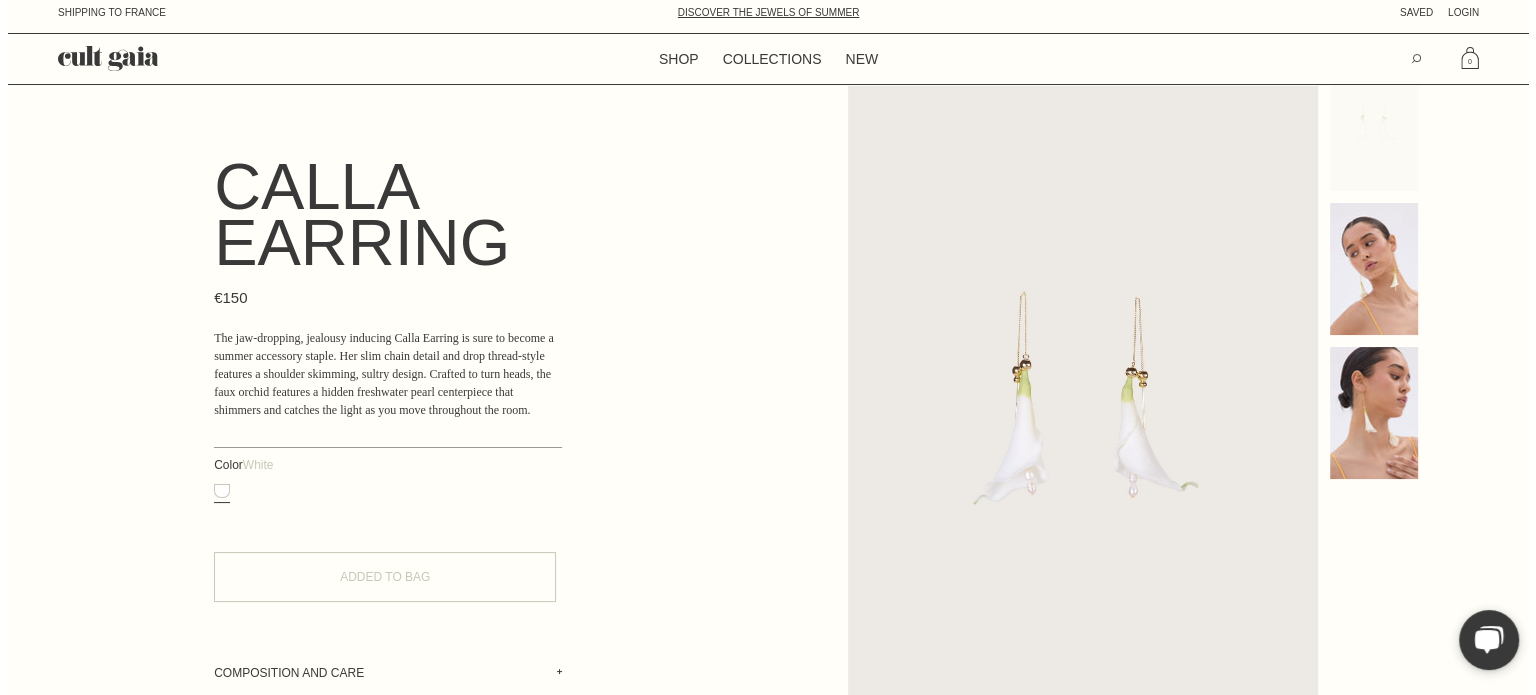 scroll, scrollTop: 0, scrollLeft: 0, axis: both 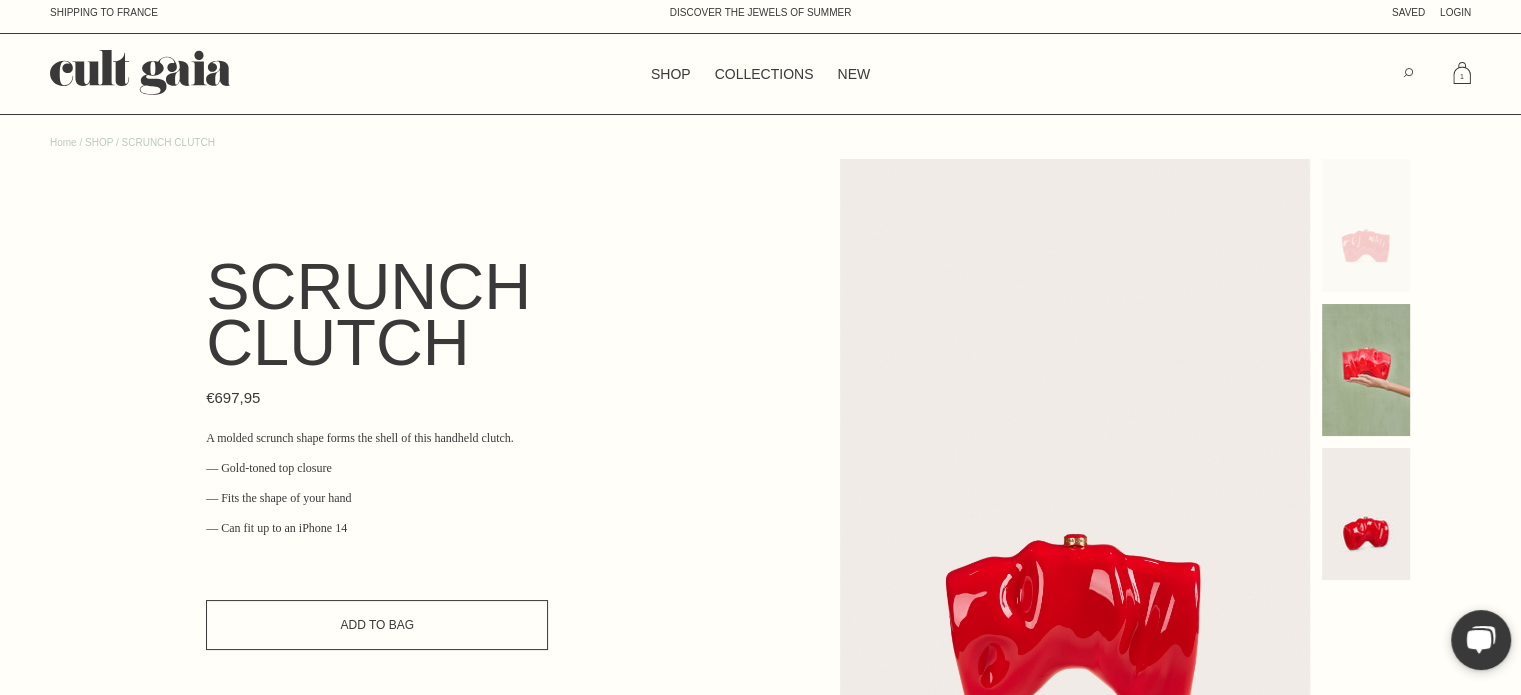 click on "Add to Bag" at bounding box center (377, 625) 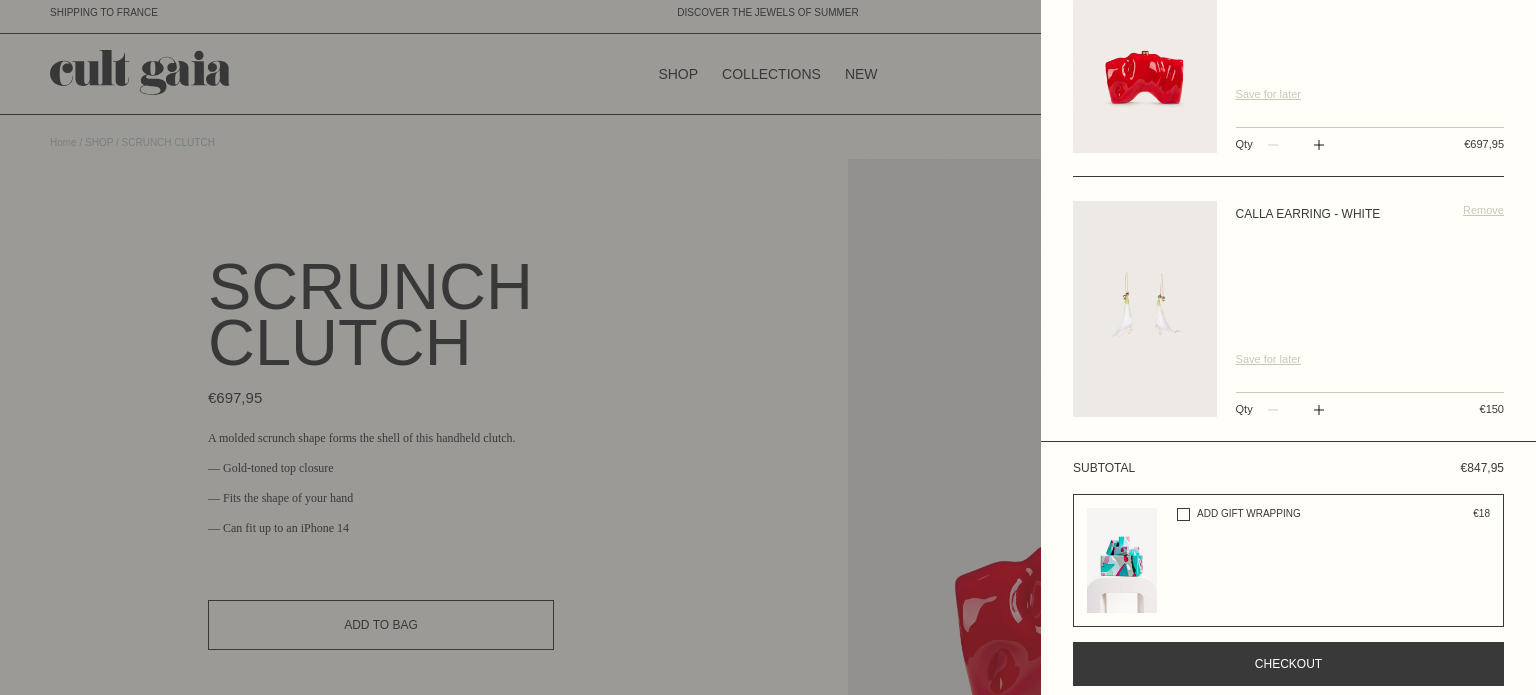 scroll, scrollTop: 300, scrollLeft: 0, axis: vertical 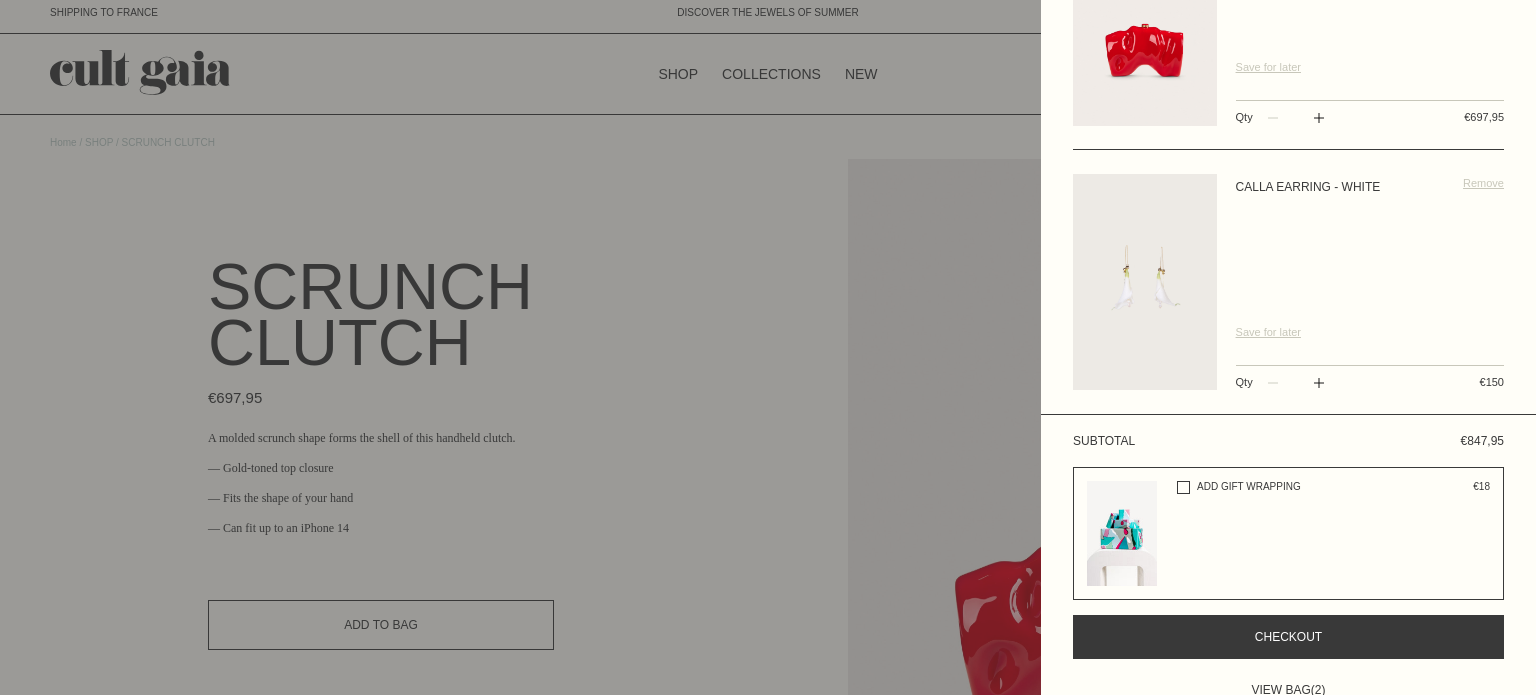 click on "Checkout" at bounding box center [1288, 637] 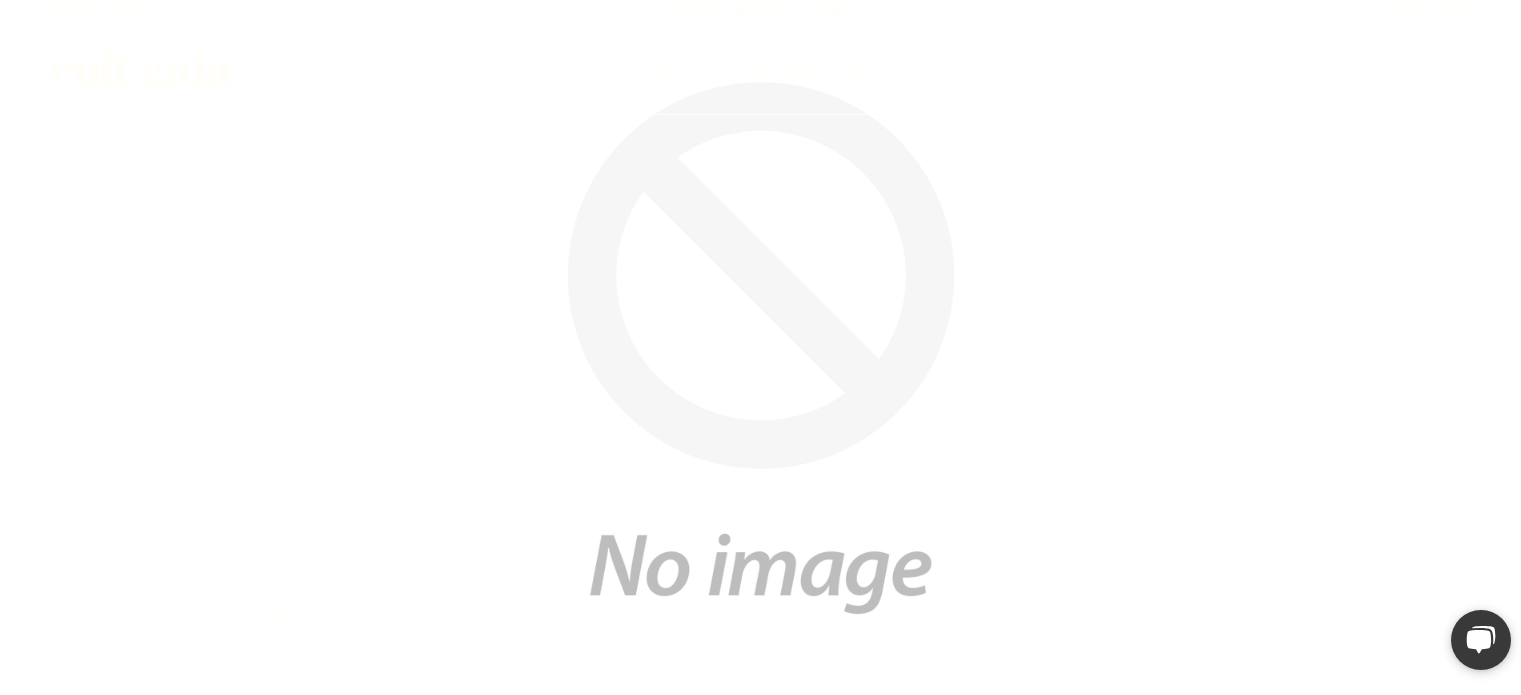 scroll, scrollTop: 0, scrollLeft: 0, axis: both 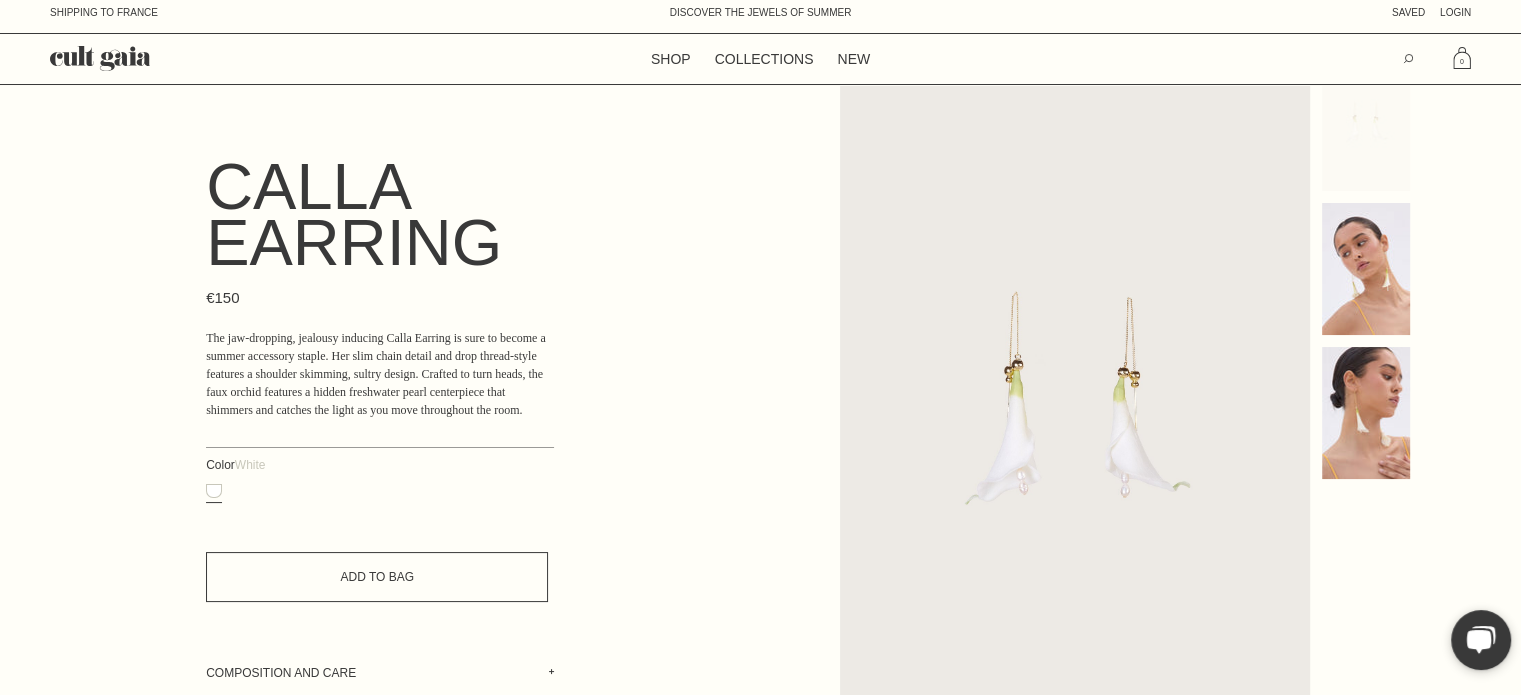 click on "Add to Bag" at bounding box center [377, 577] 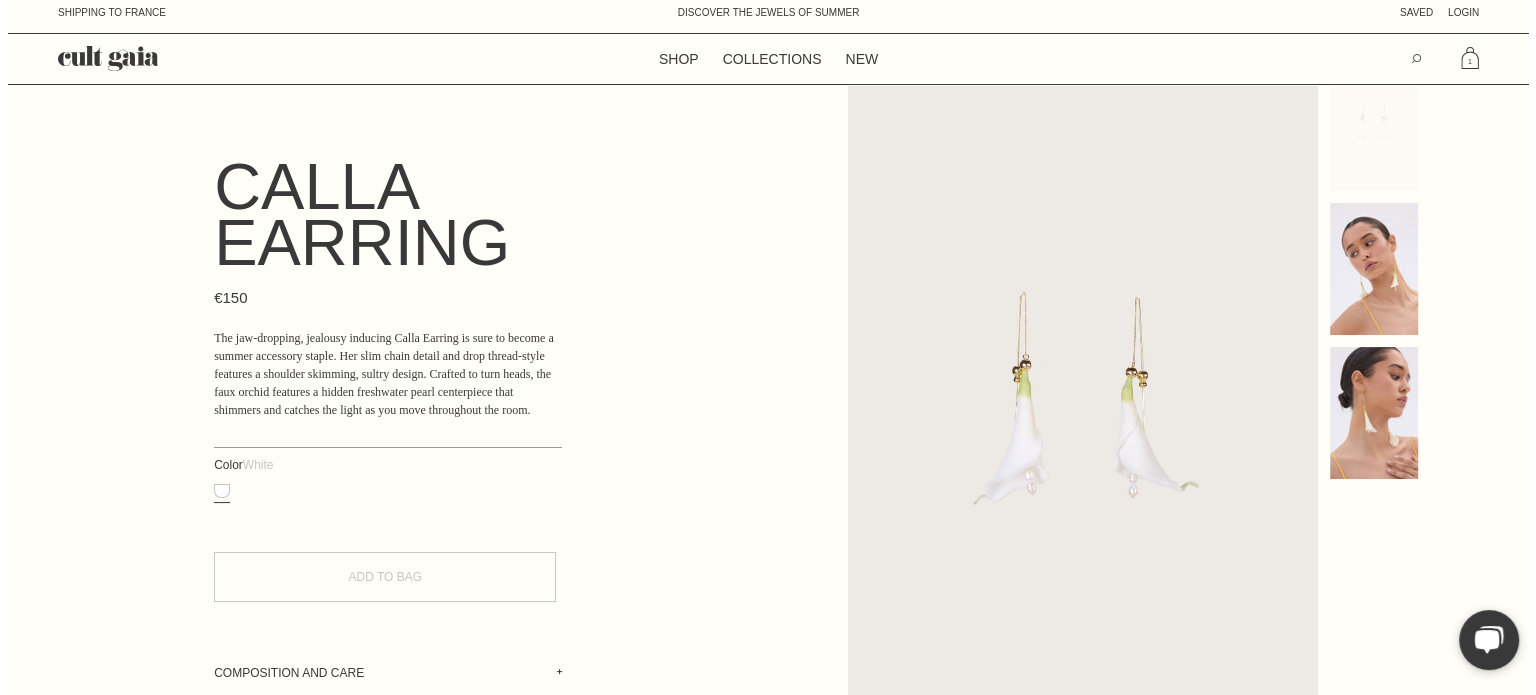 scroll, scrollTop: 0, scrollLeft: 0, axis: both 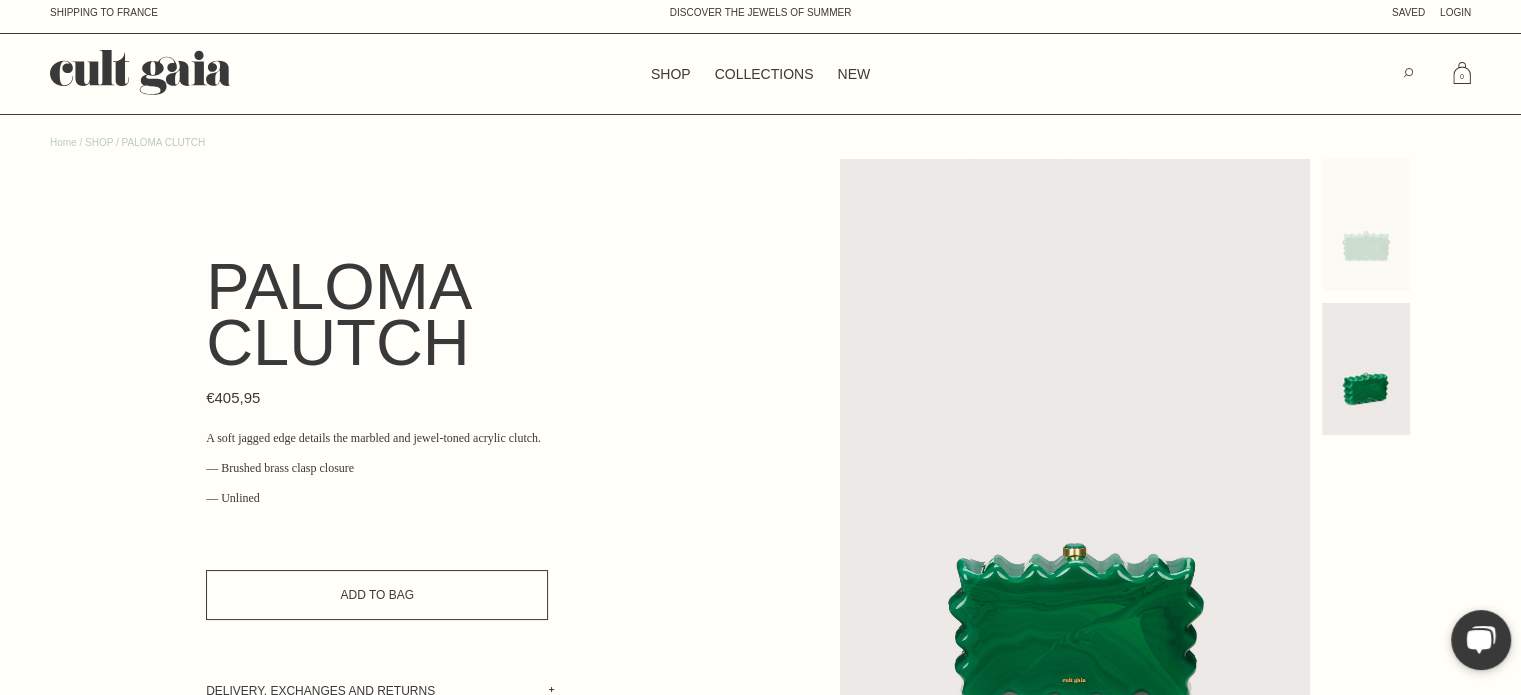 click on "Add to Bag" at bounding box center [377, 595] 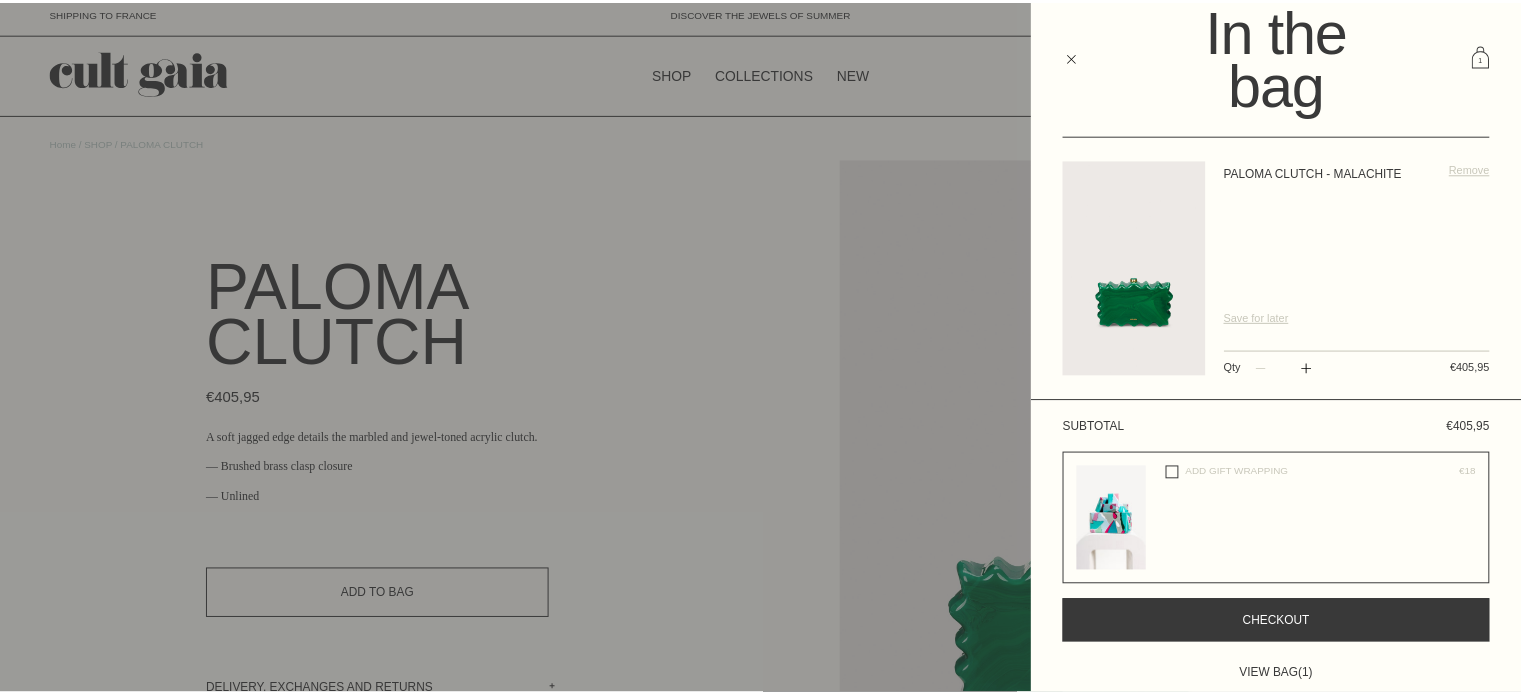 scroll, scrollTop: 0, scrollLeft: 0, axis: both 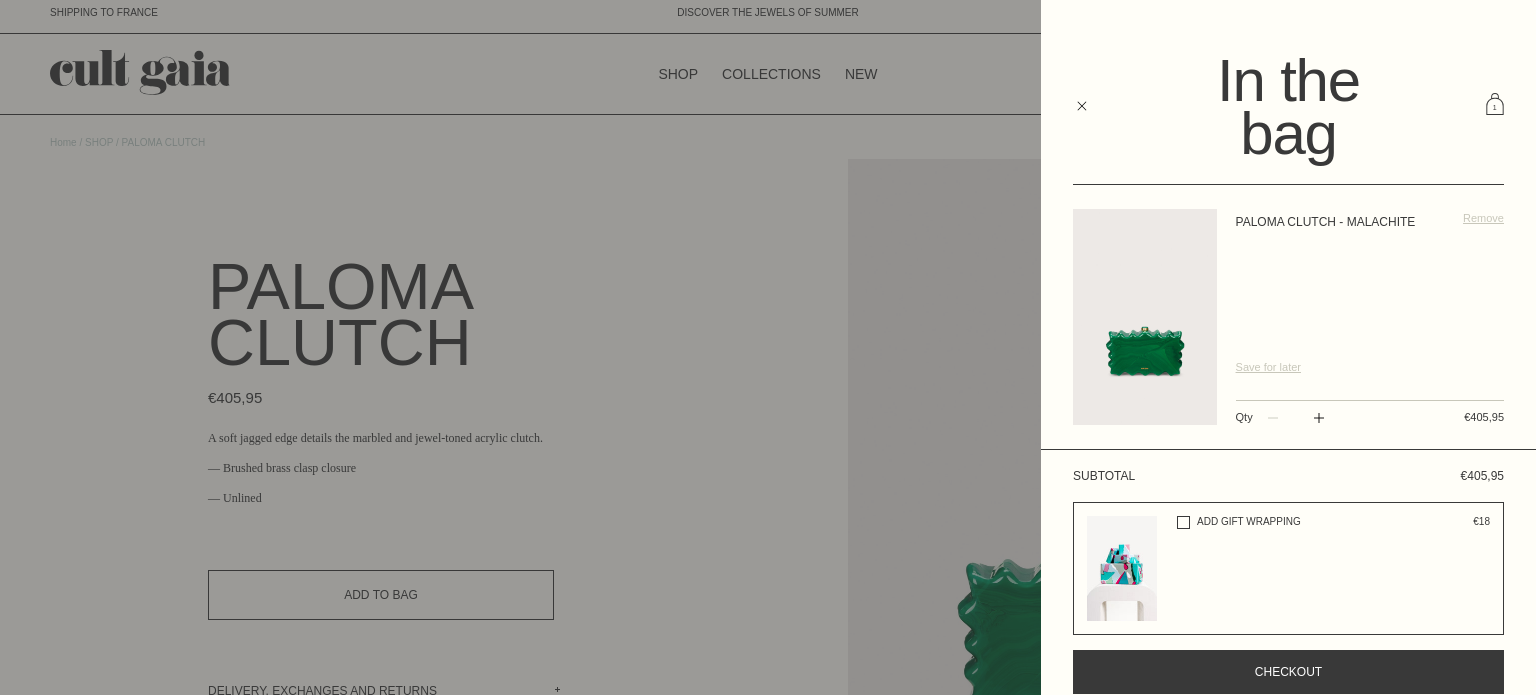 click at bounding box center (768, 347) 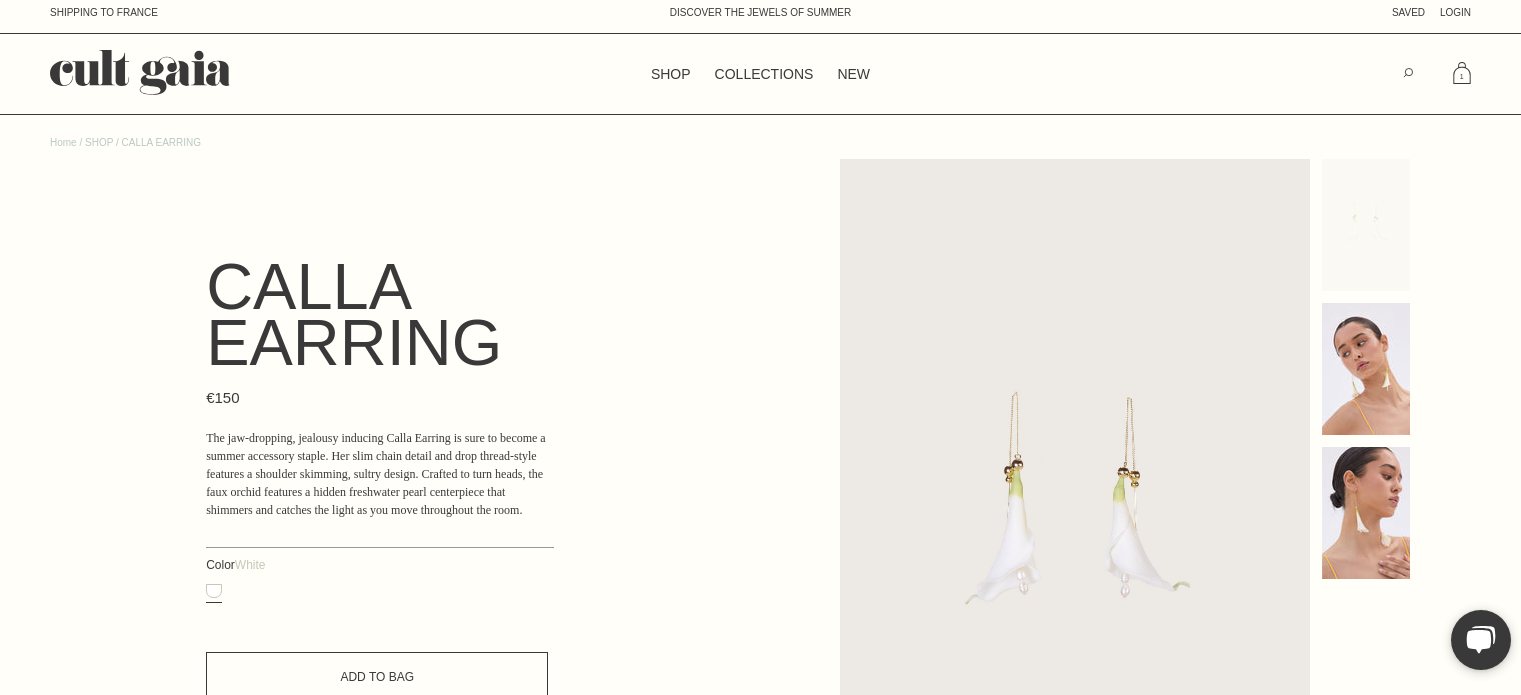 scroll, scrollTop: 0, scrollLeft: 0, axis: both 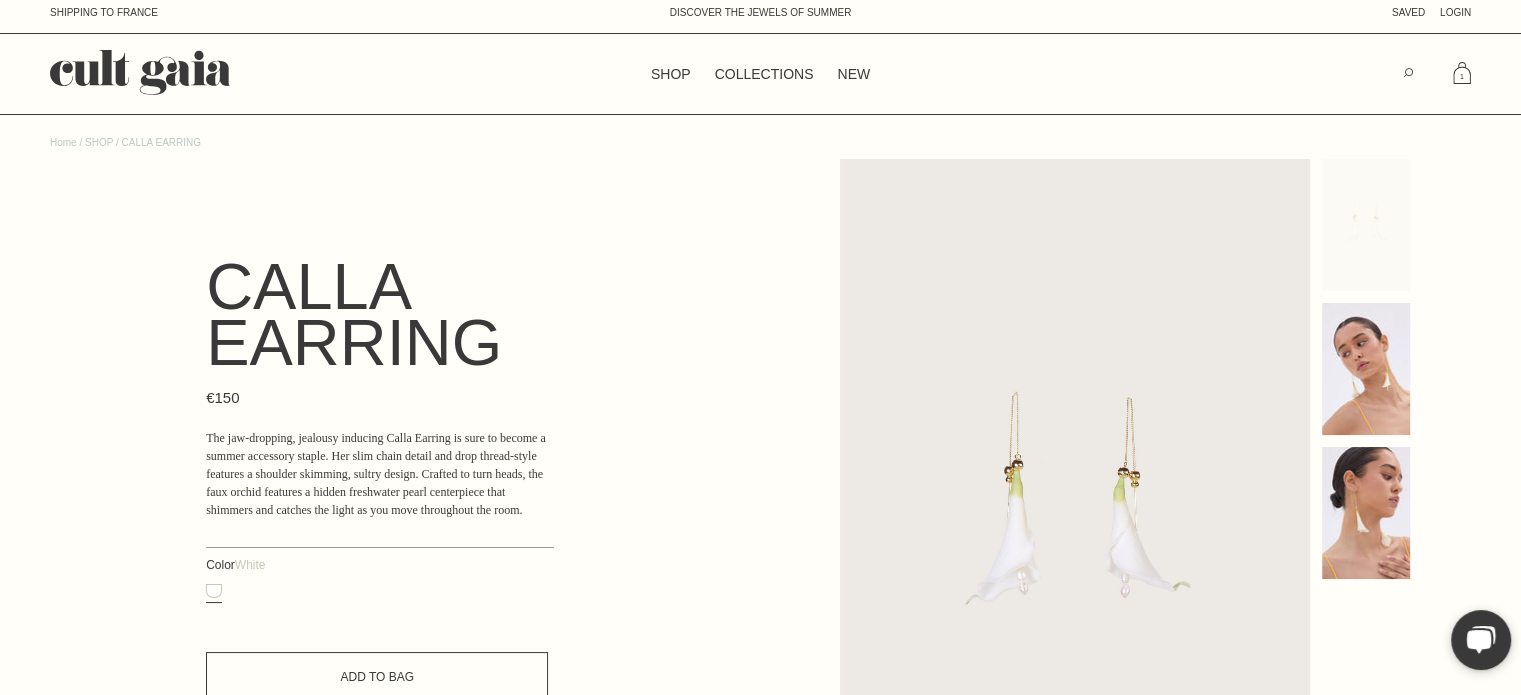 click on "Add to Bag" at bounding box center [377, 677] 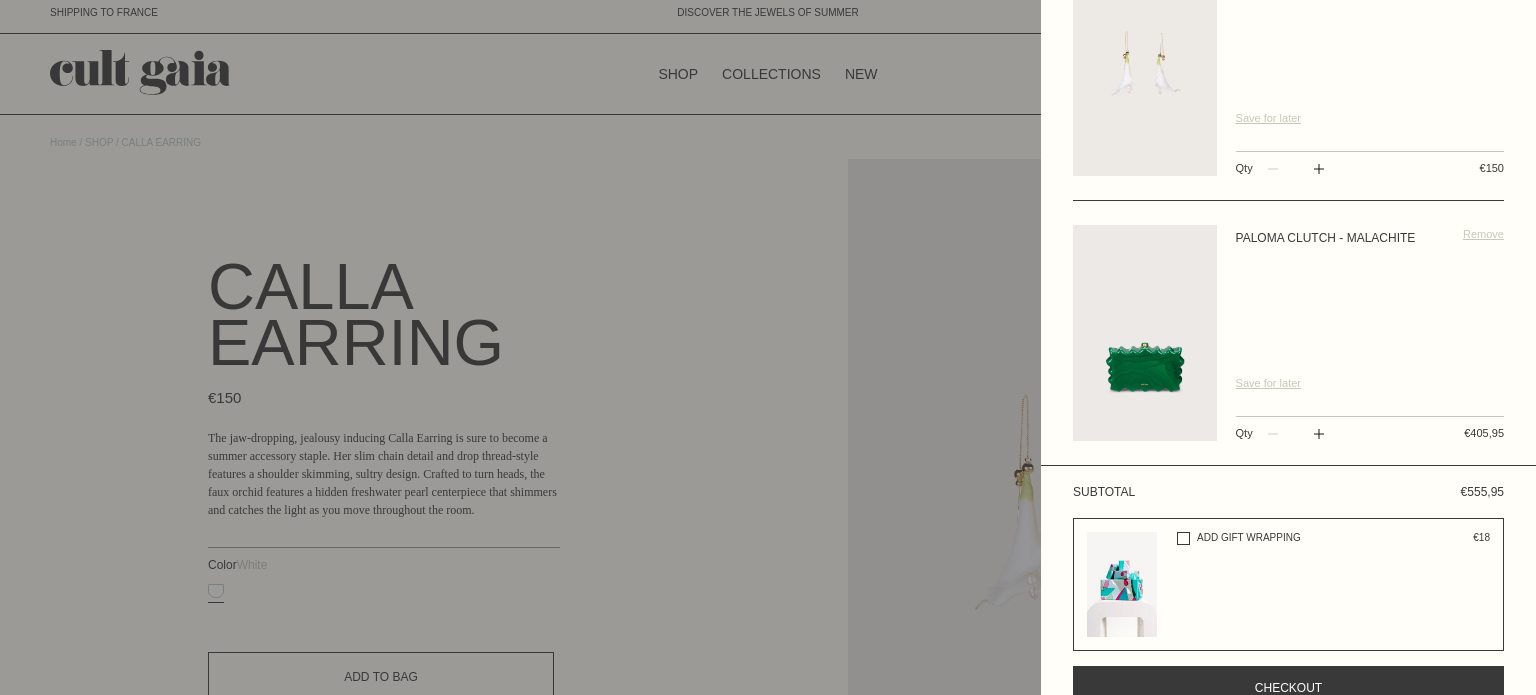 scroll, scrollTop: 300, scrollLeft: 0, axis: vertical 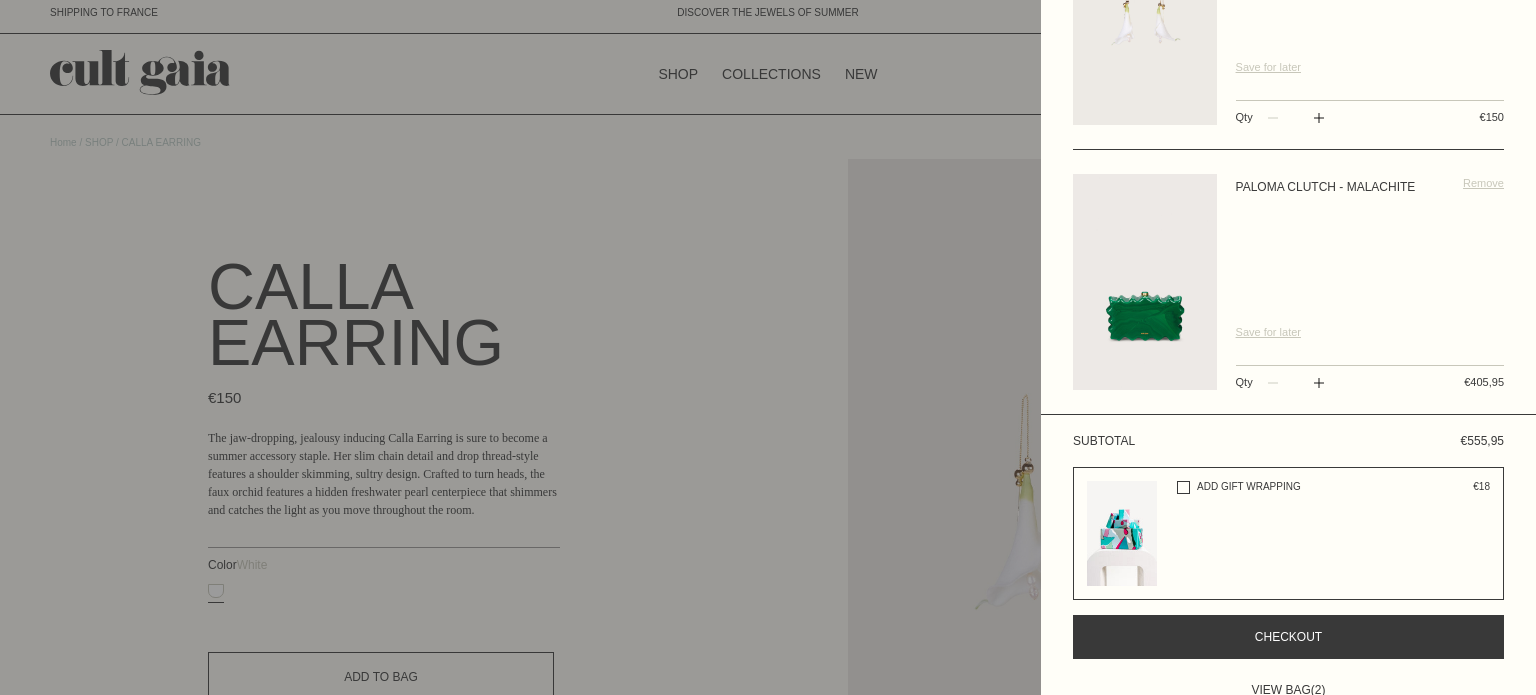 click on "Checkout" at bounding box center (1288, 637) 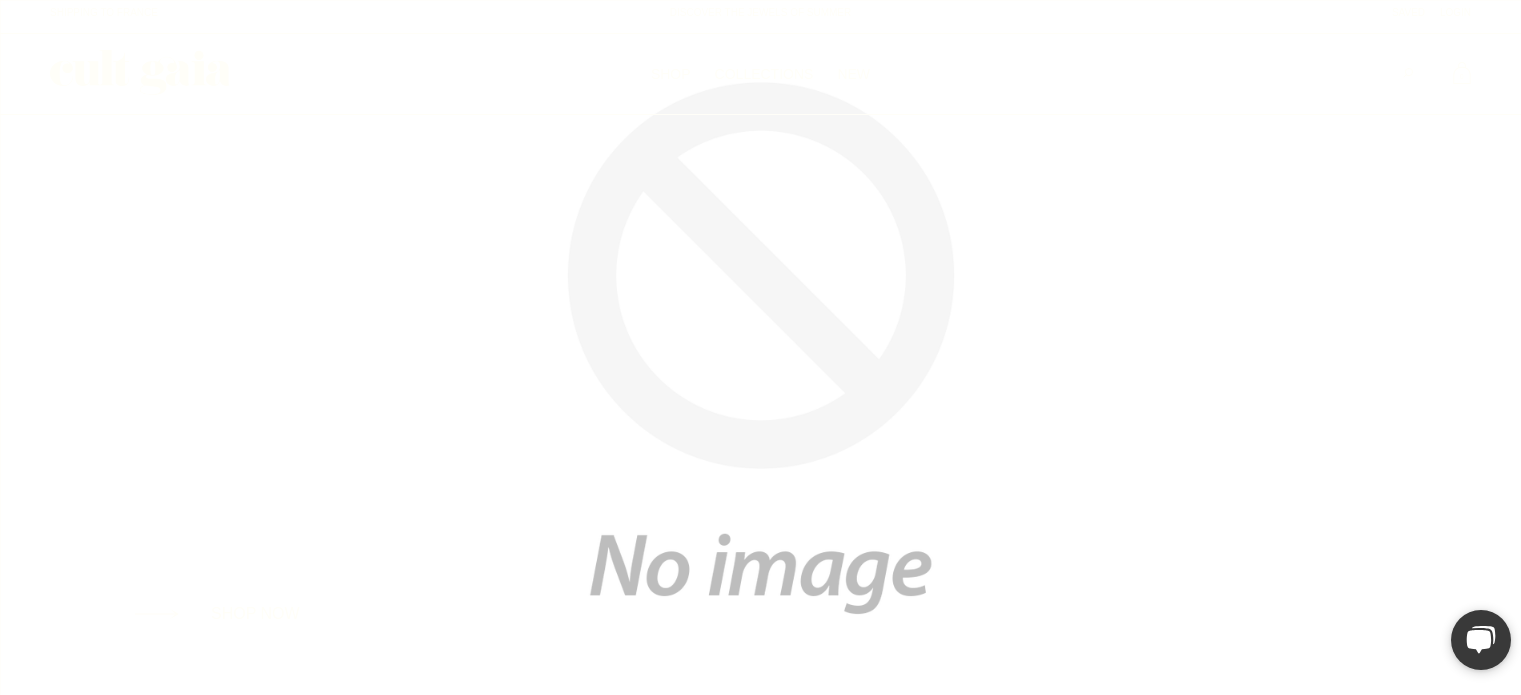 scroll, scrollTop: 0, scrollLeft: 0, axis: both 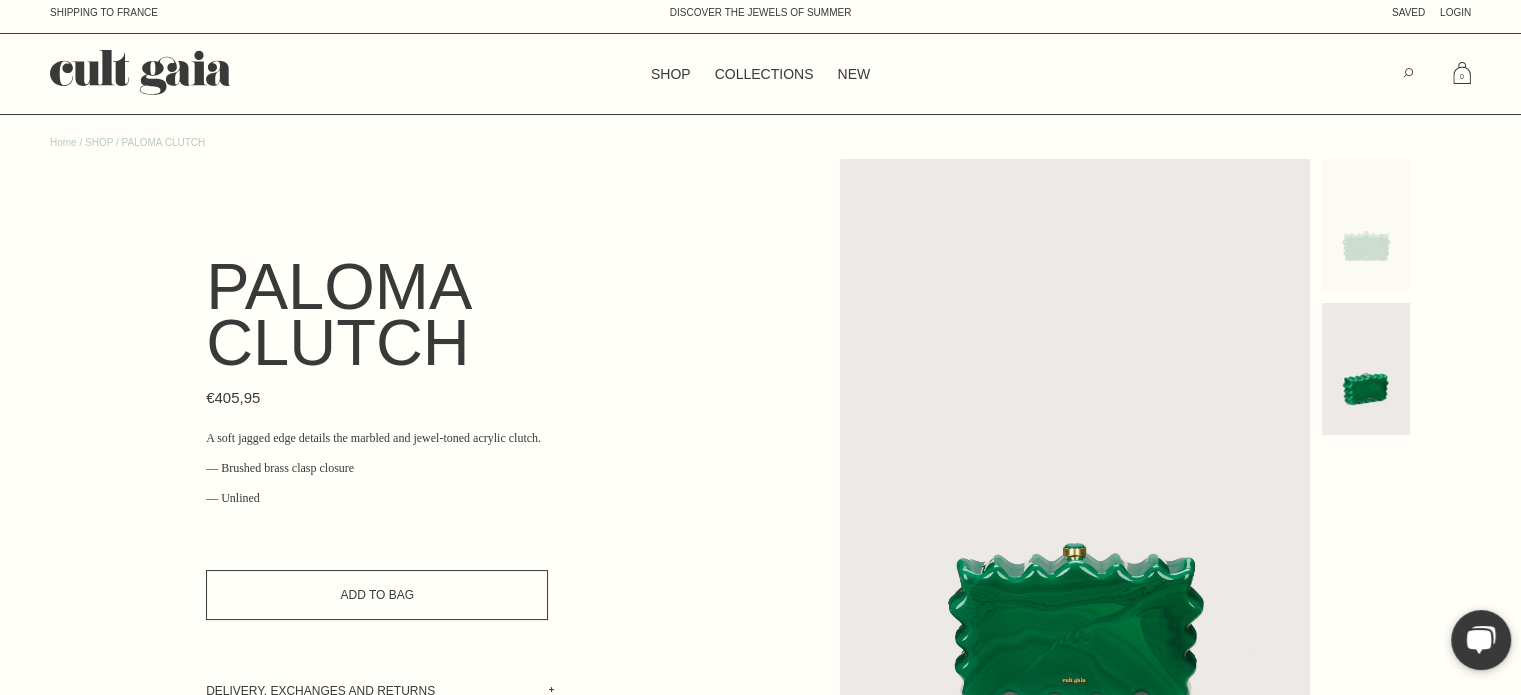 click on "Add to Bag" at bounding box center [377, 595] 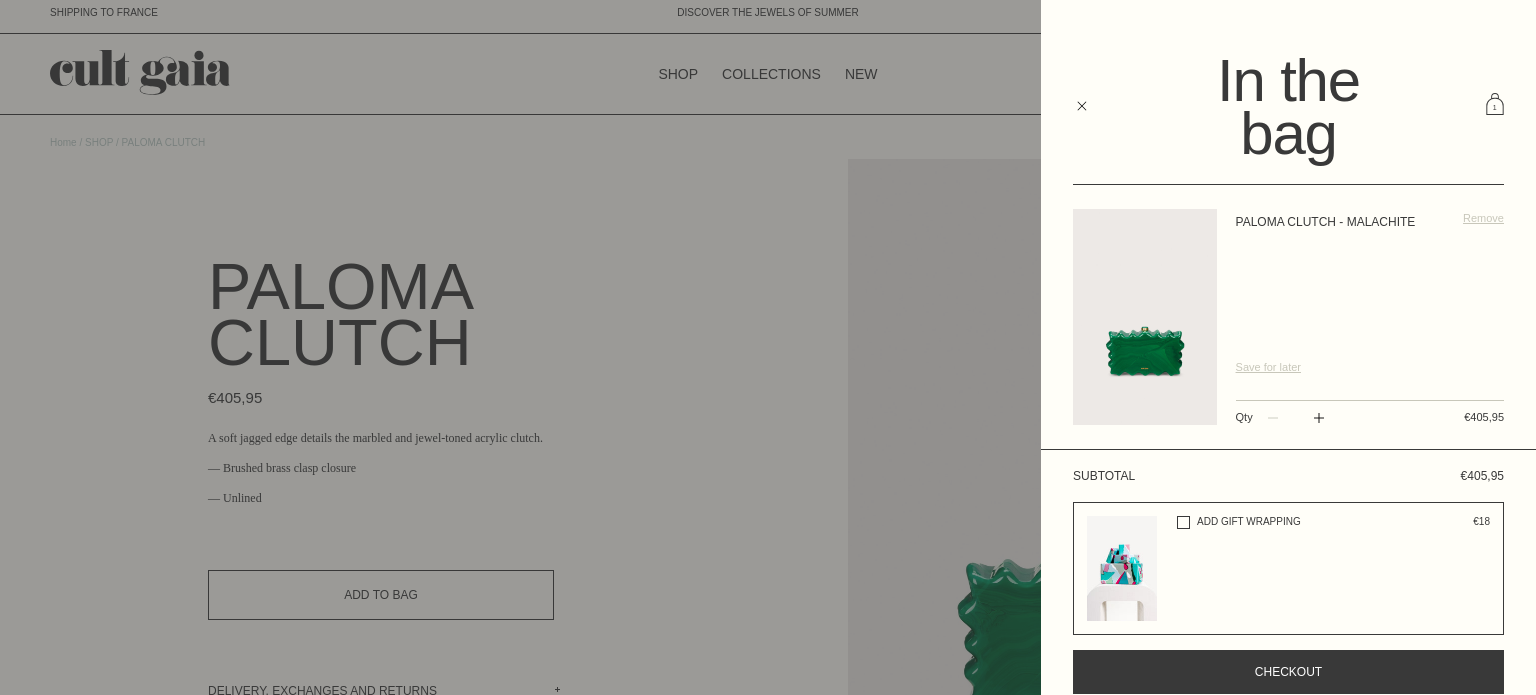 click at bounding box center (768, 347) 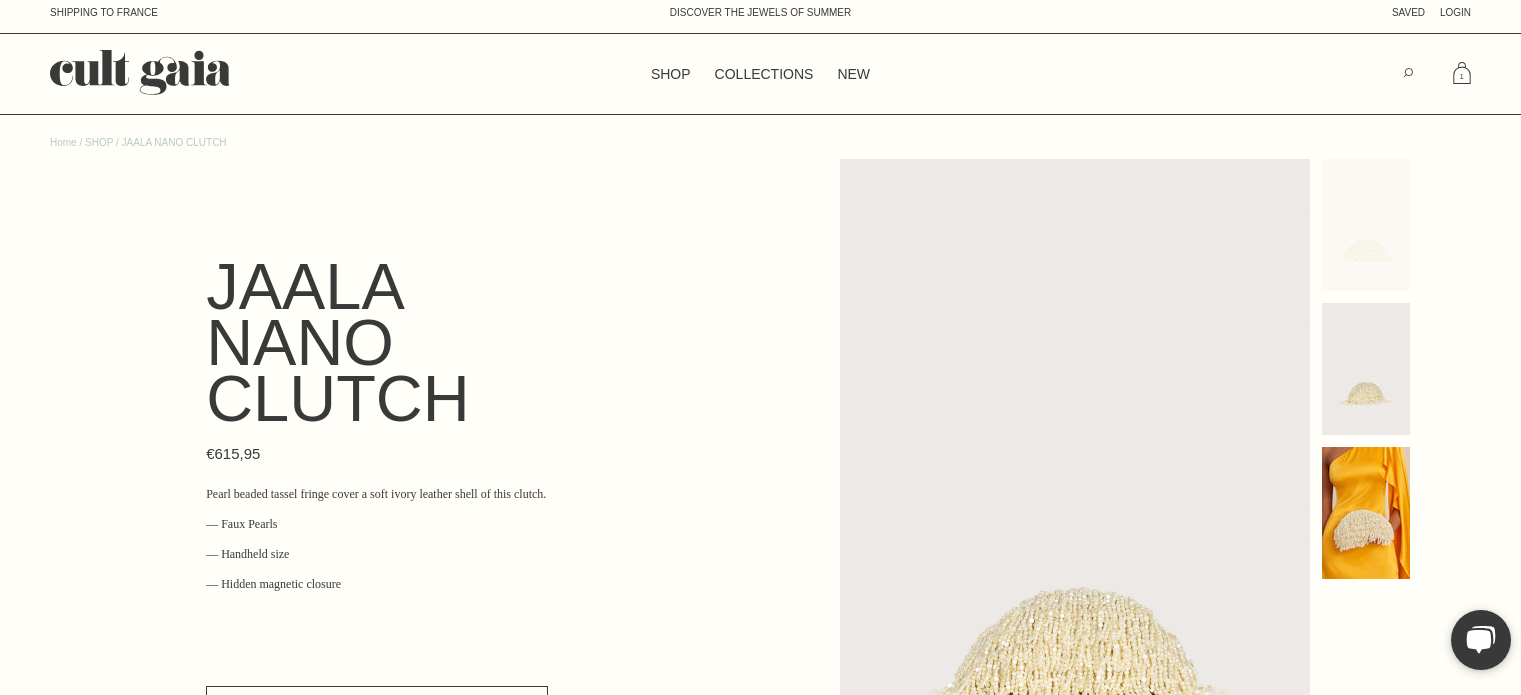 scroll, scrollTop: 0, scrollLeft: 0, axis: both 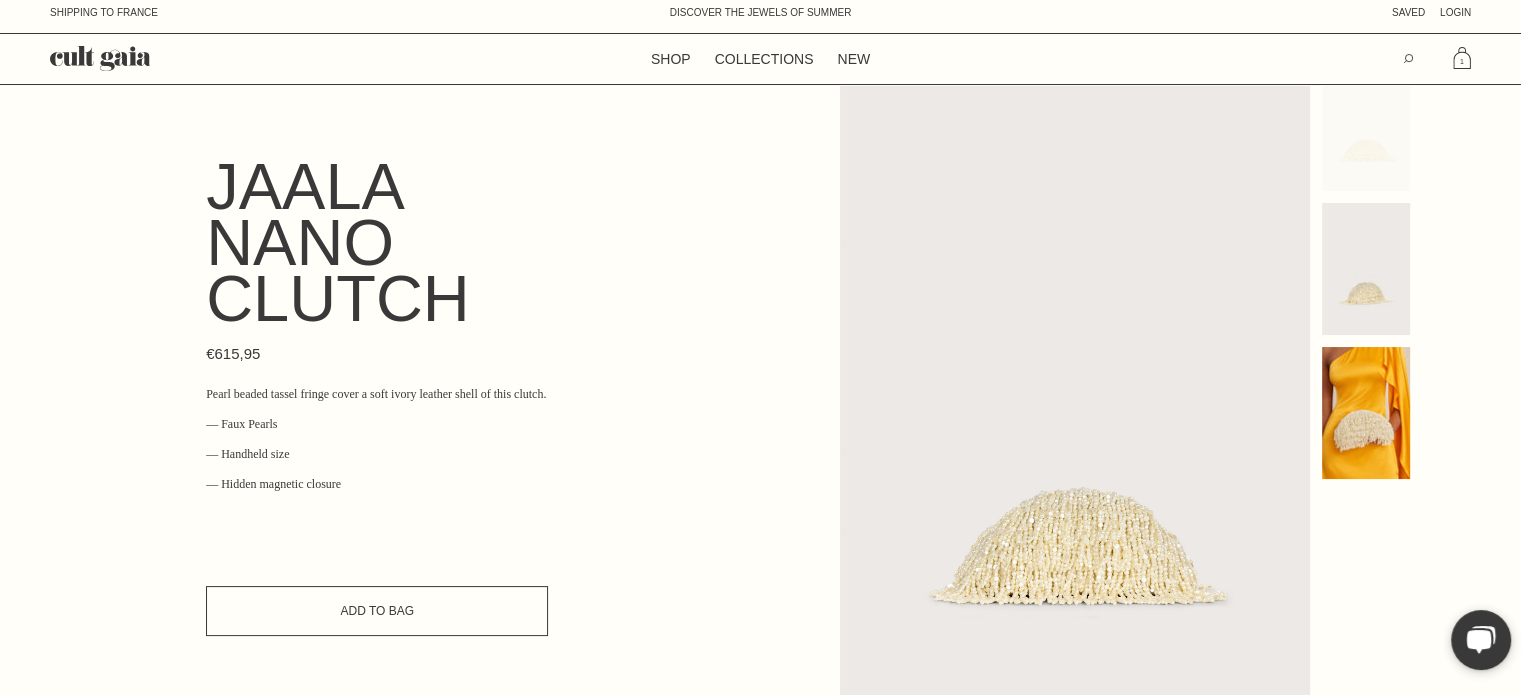 click on "Add to Bag" at bounding box center [377, 611] 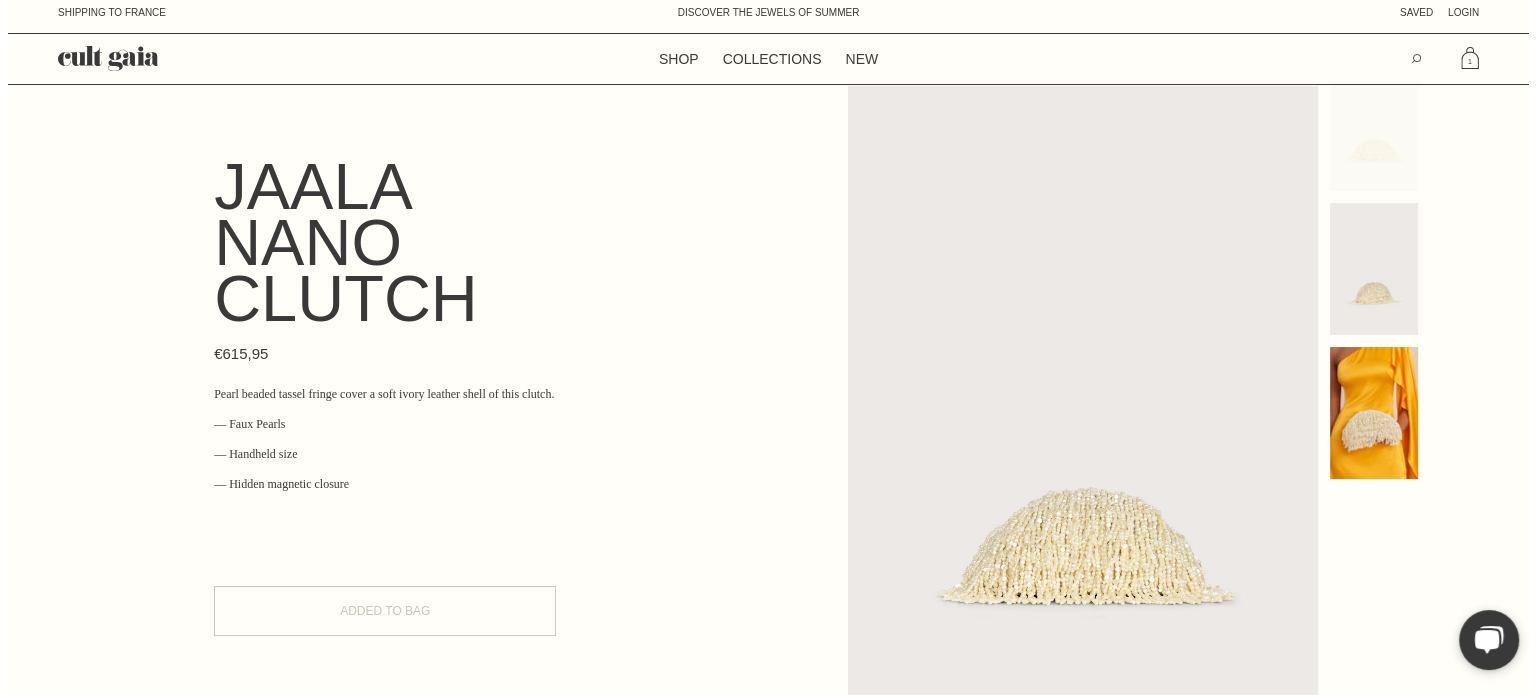 scroll, scrollTop: 0, scrollLeft: 0, axis: both 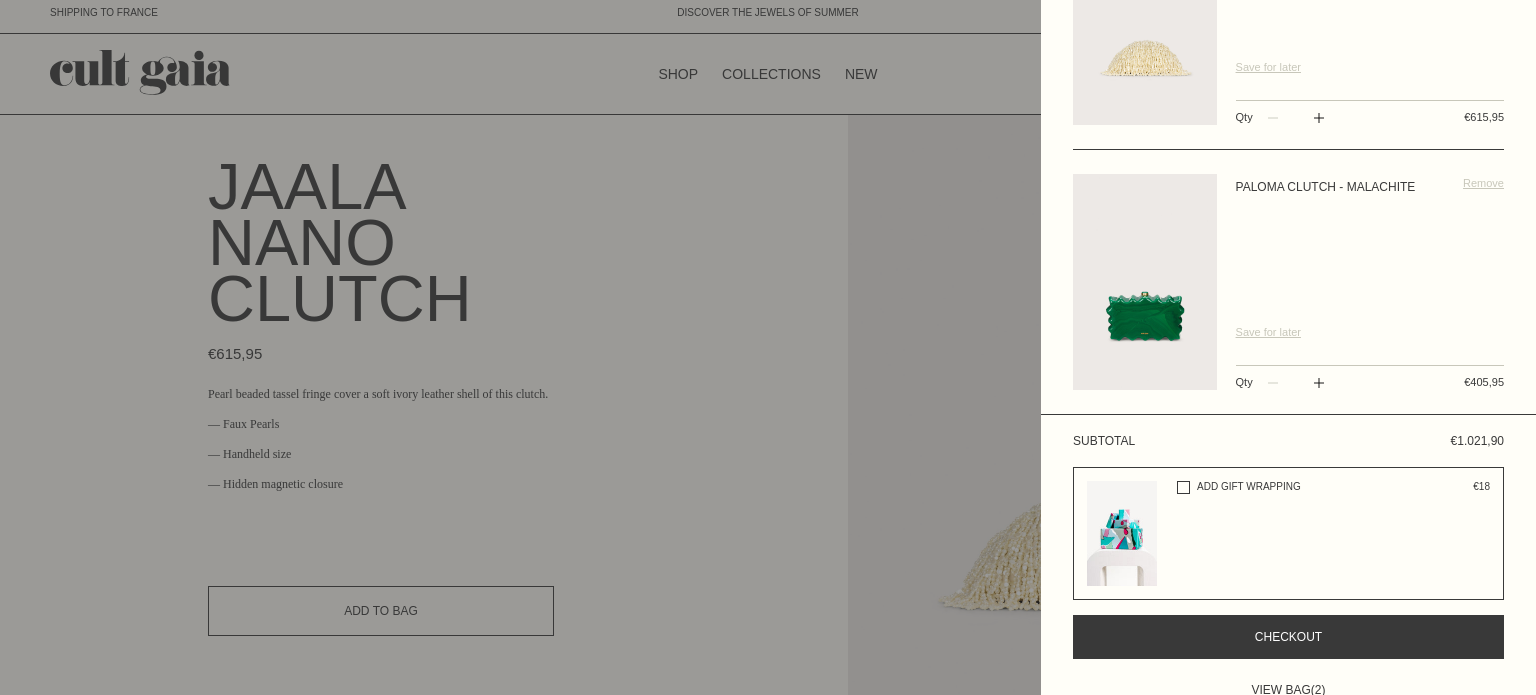 click on "Checkout" at bounding box center (1288, 637) 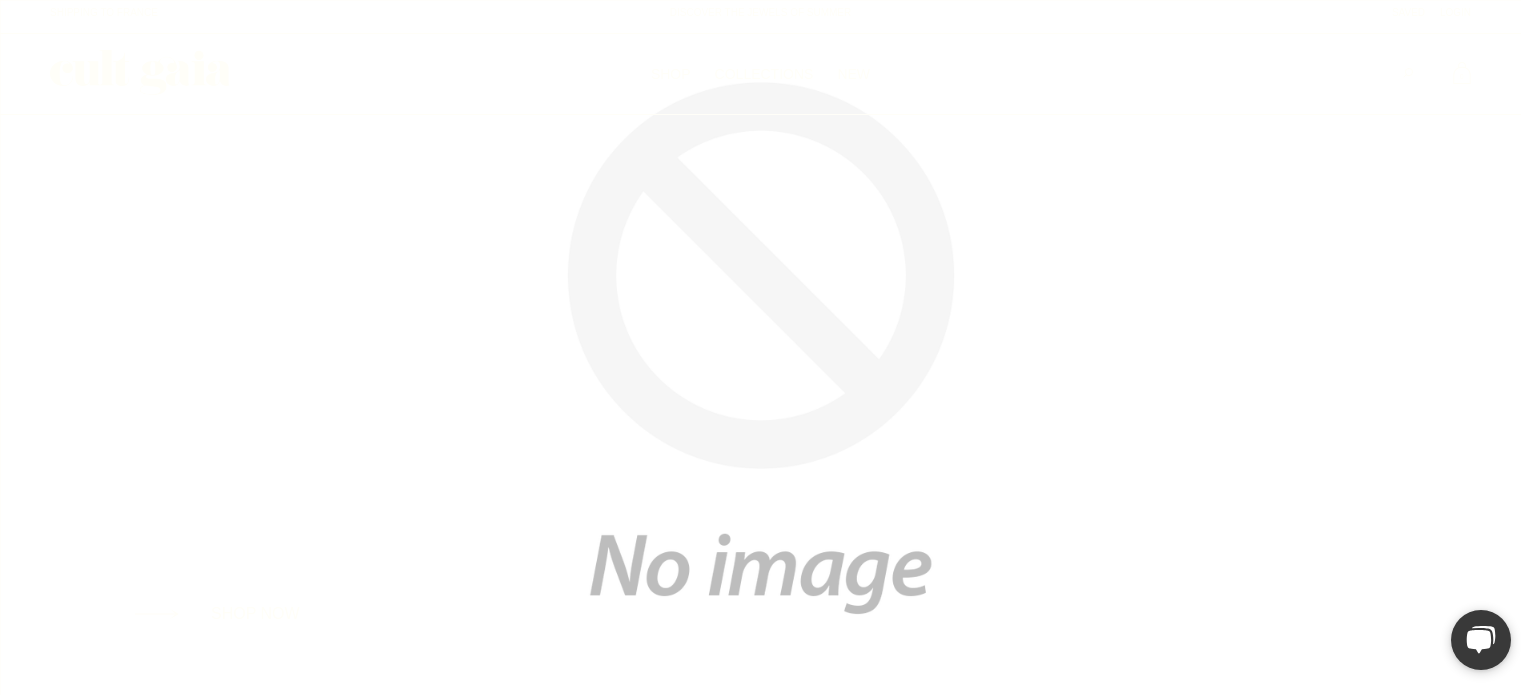 scroll, scrollTop: 0, scrollLeft: 0, axis: both 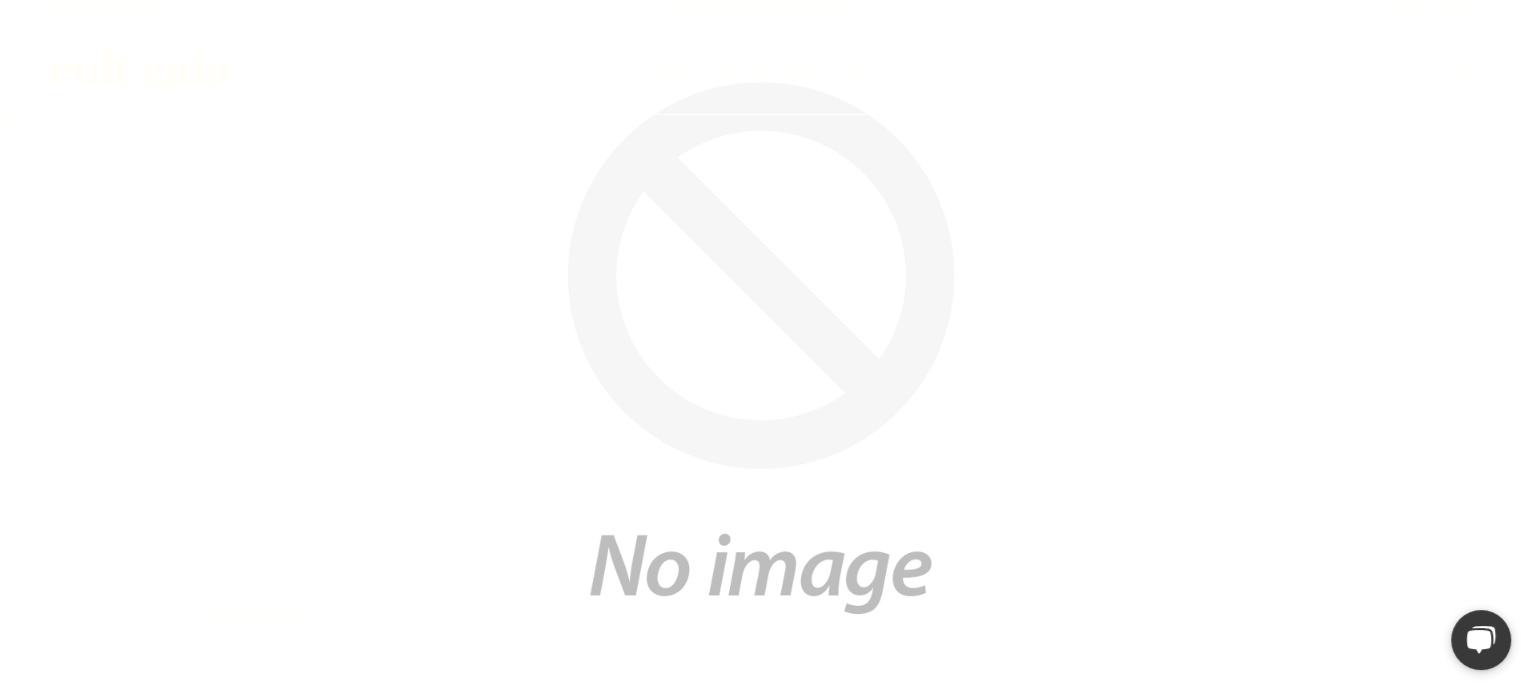 click on "SAVED
Login" at bounding box center [1351, 17] 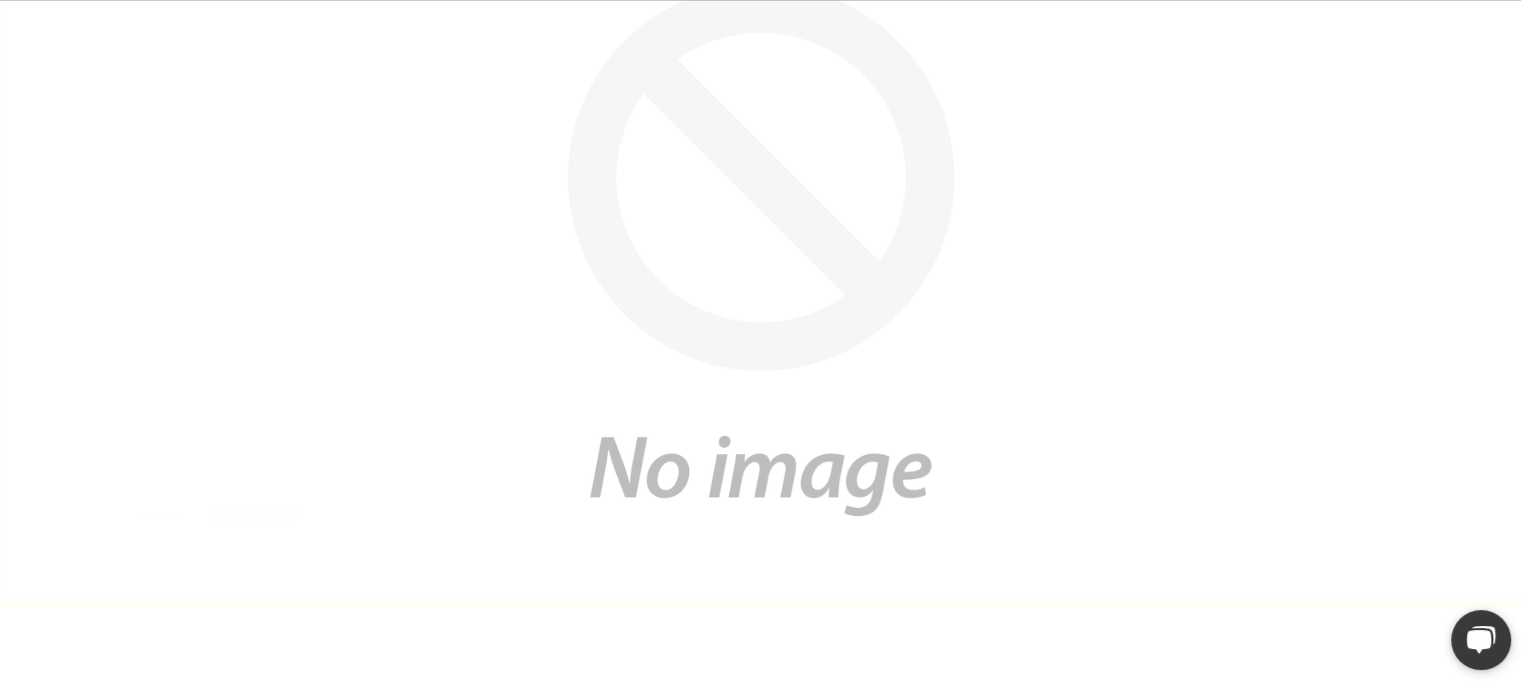 scroll, scrollTop: 0, scrollLeft: 0, axis: both 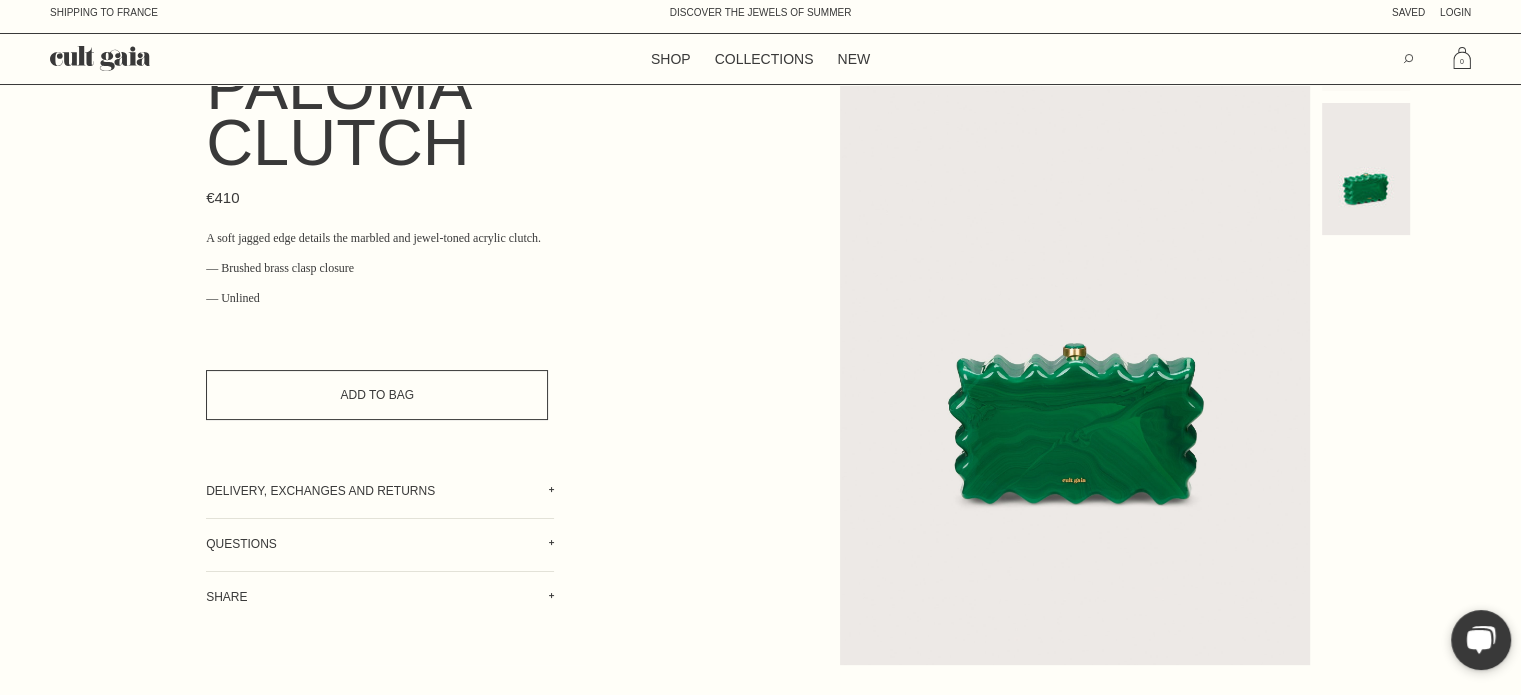 click on "Add to Bag" at bounding box center [377, 395] 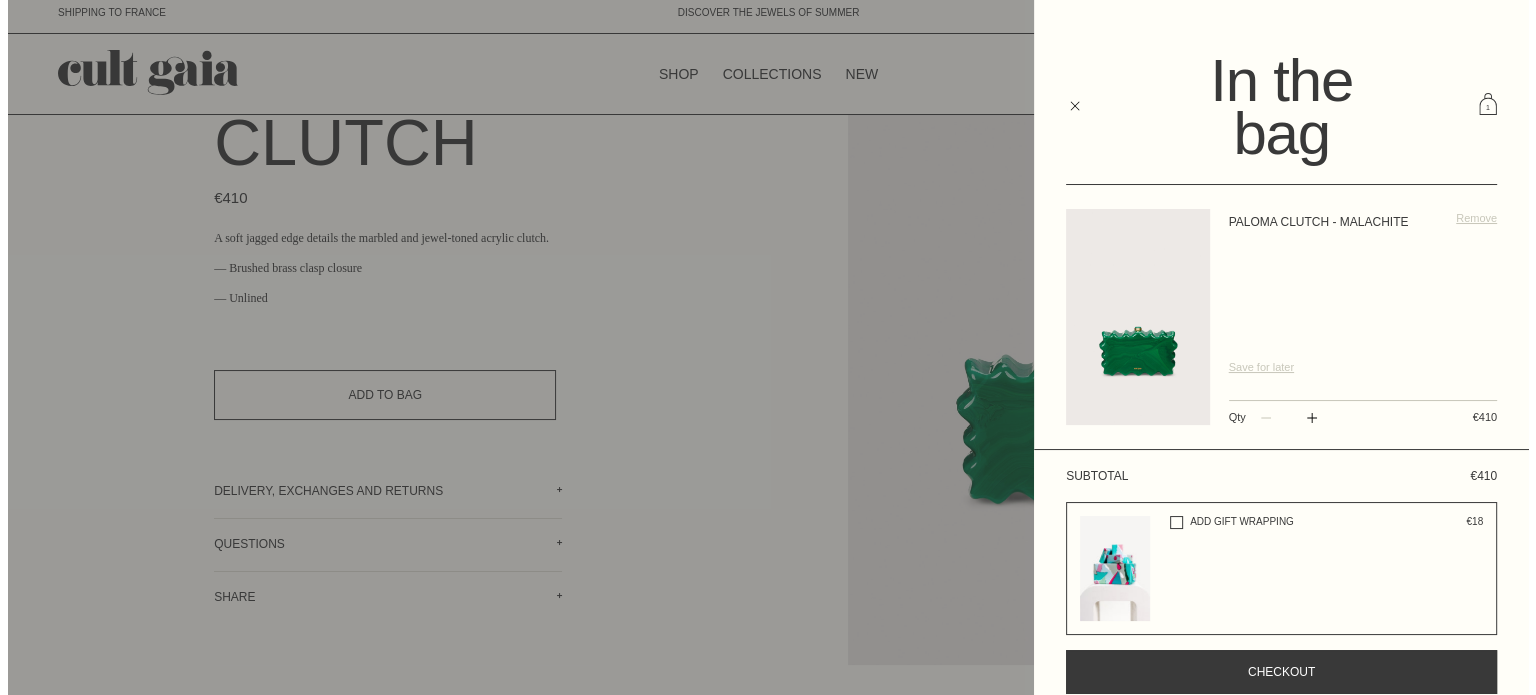 scroll, scrollTop: 0, scrollLeft: 0, axis: both 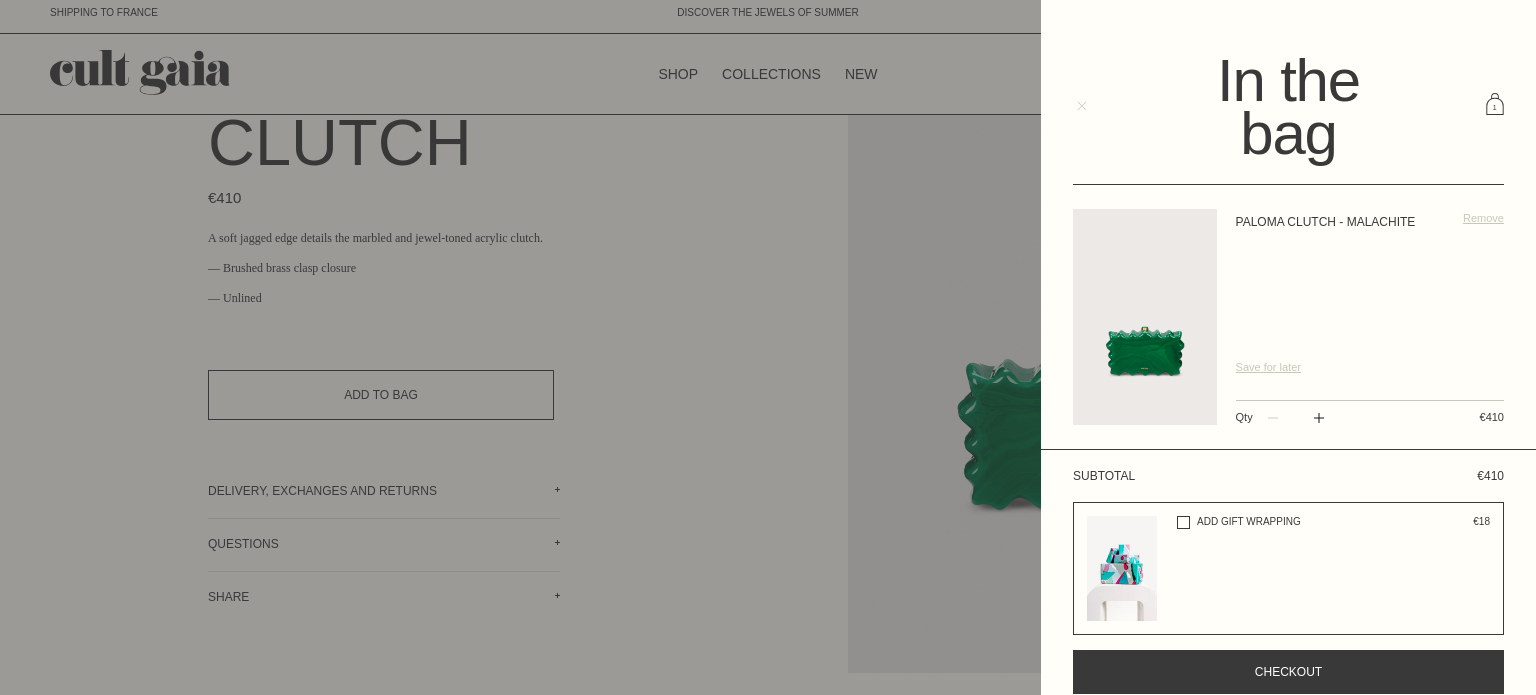 click 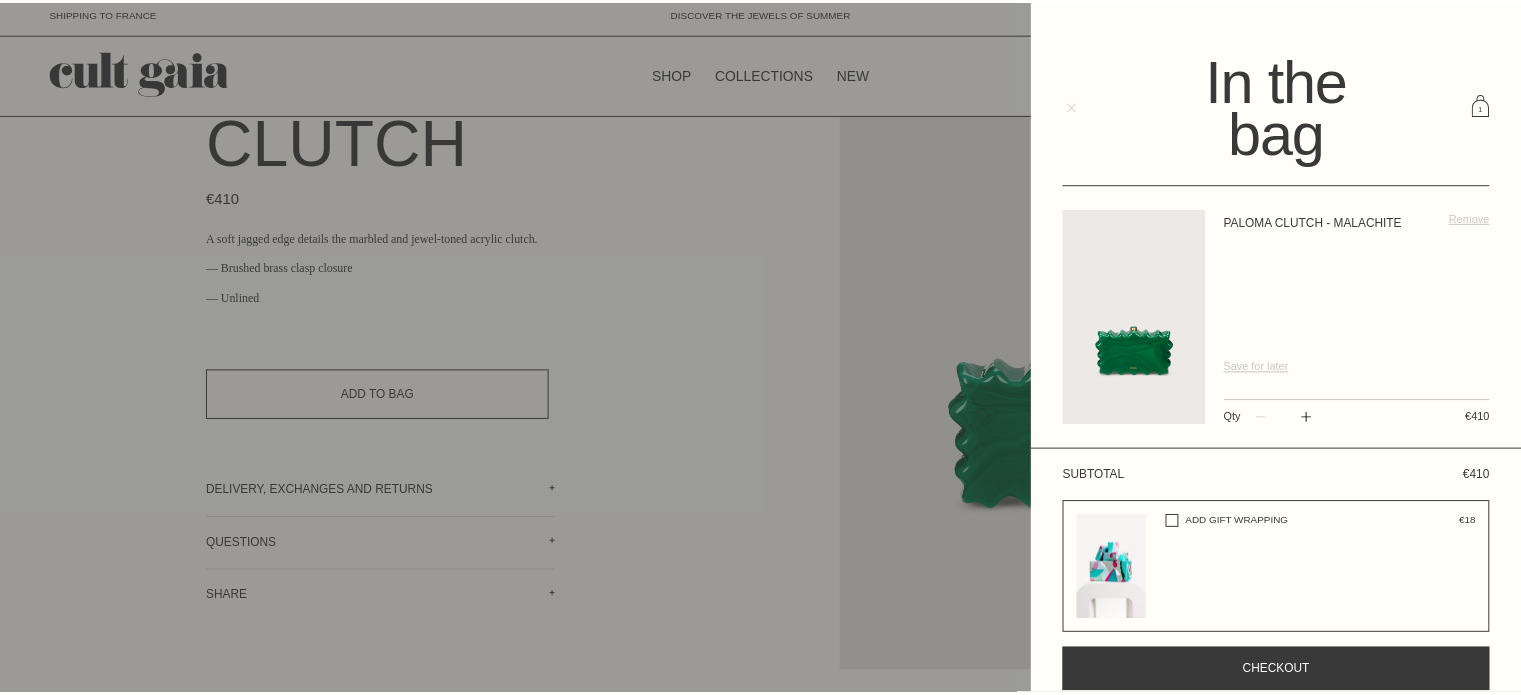 scroll, scrollTop: 200, scrollLeft: 0, axis: vertical 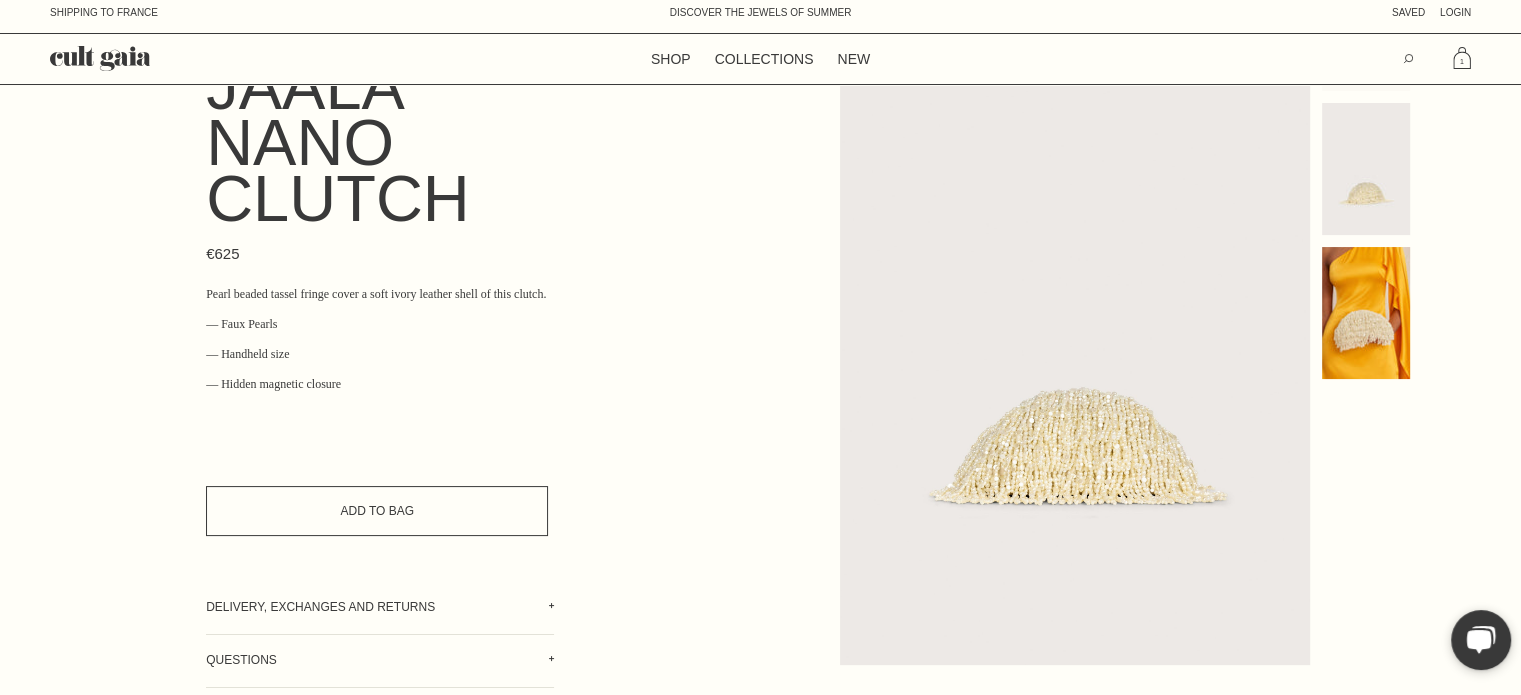 click on "Add to Bag" at bounding box center (377, 511) 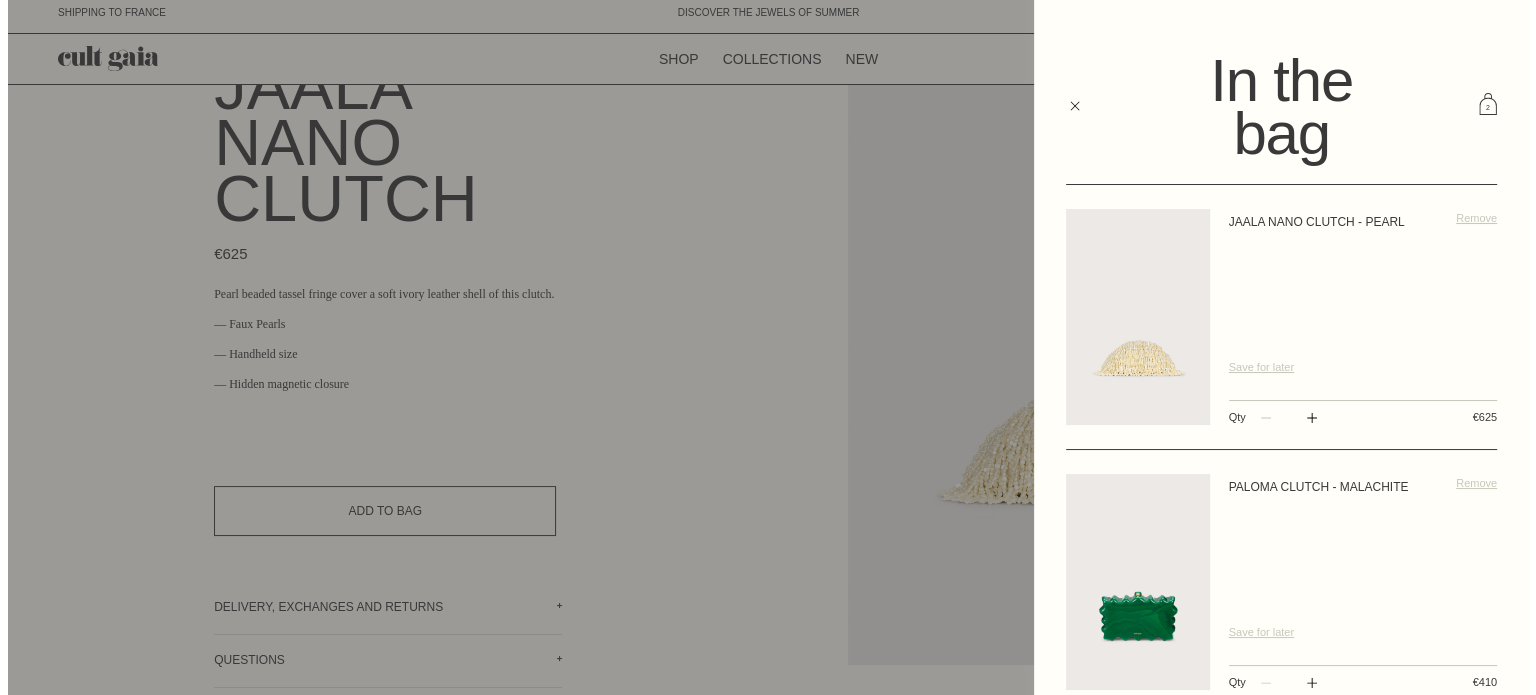 scroll, scrollTop: 0, scrollLeft: 0, axis: both 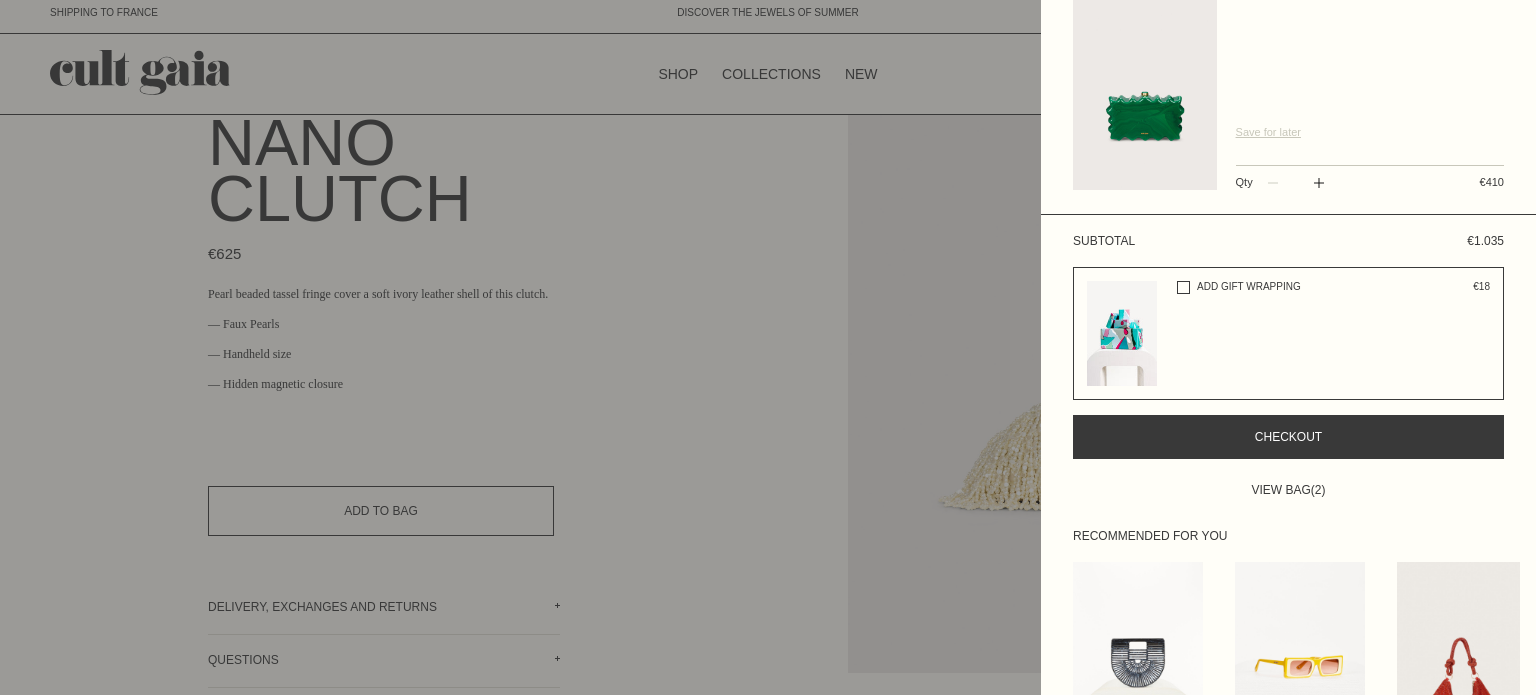 click on "Checkout" at bounding box center [1288, 437] 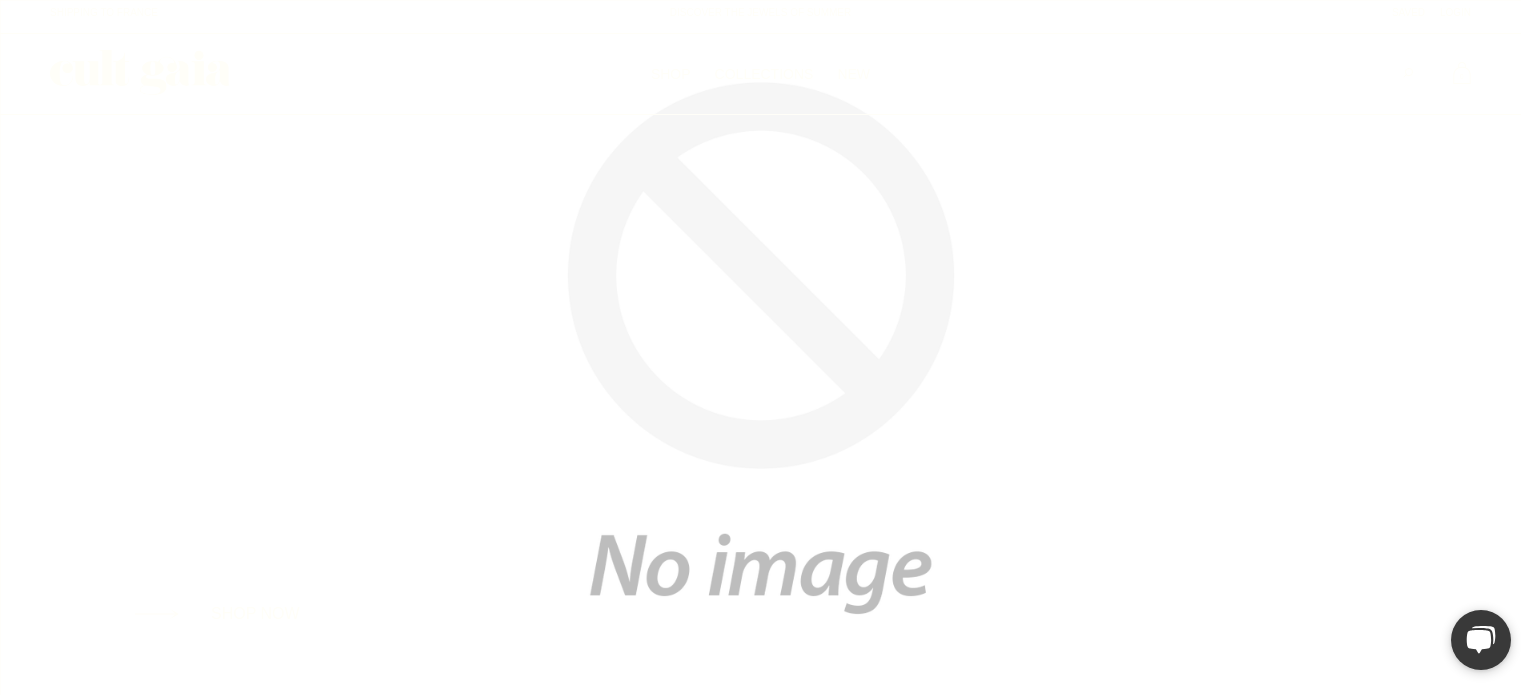 scroll, scrollTop: 0, scrollLeft: 0, axis: both 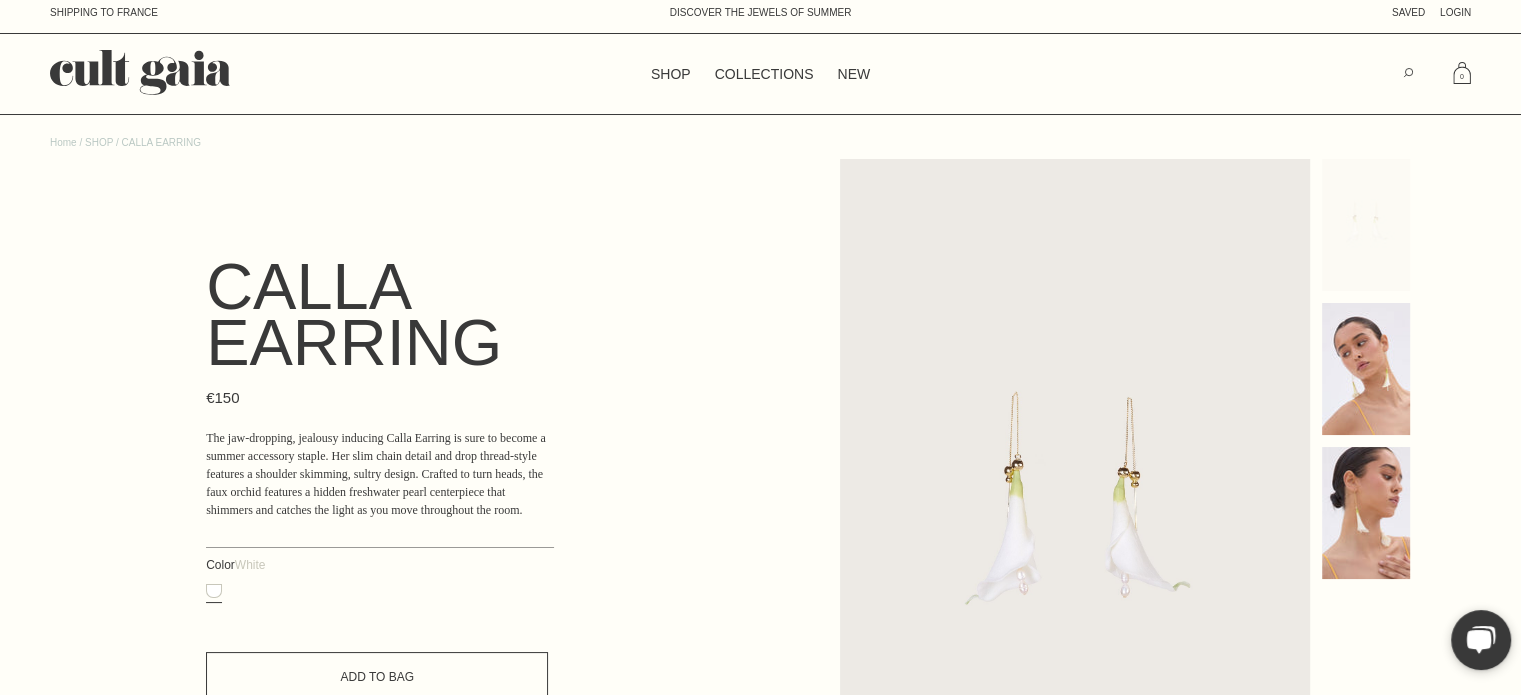 click on "Add to Bag" at bounding box center (377, 677) 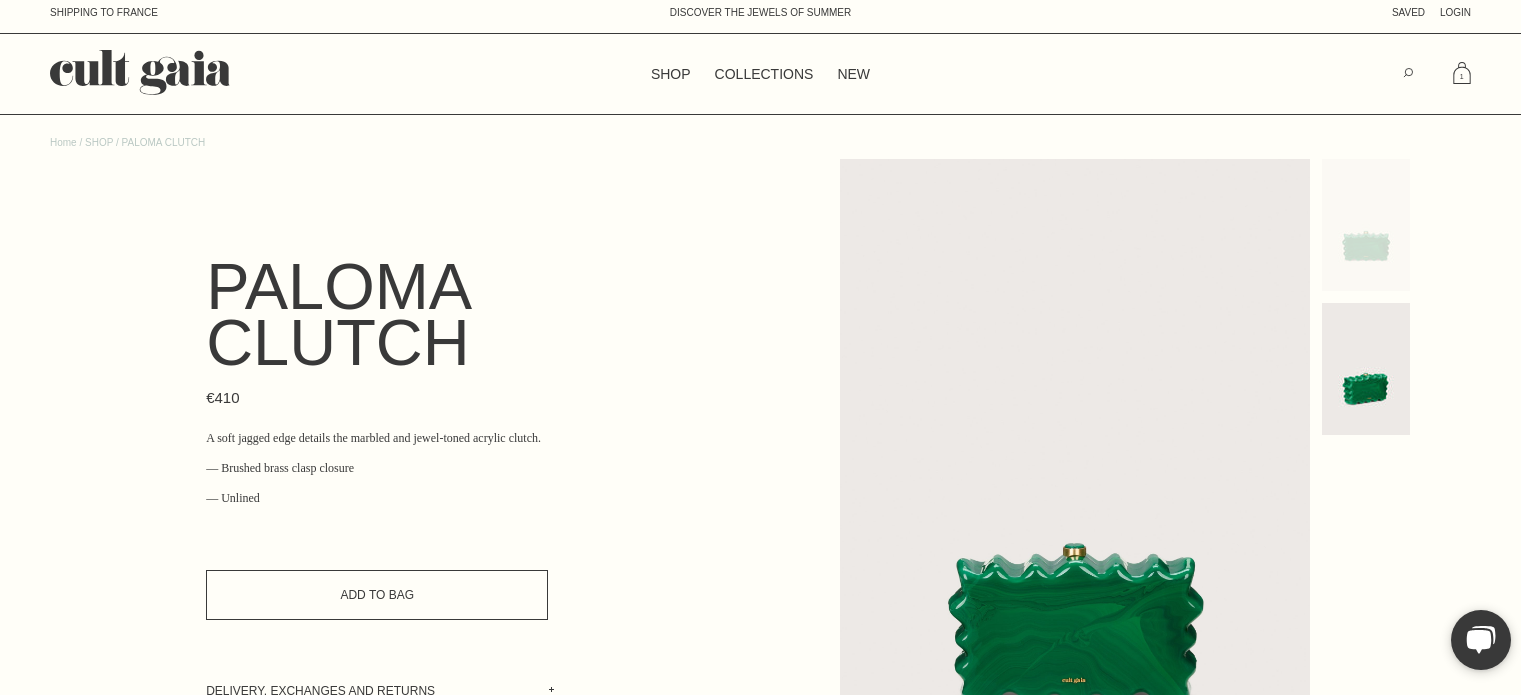 scroll, scrollTop: 0, scrollLeft: 0, axis: both 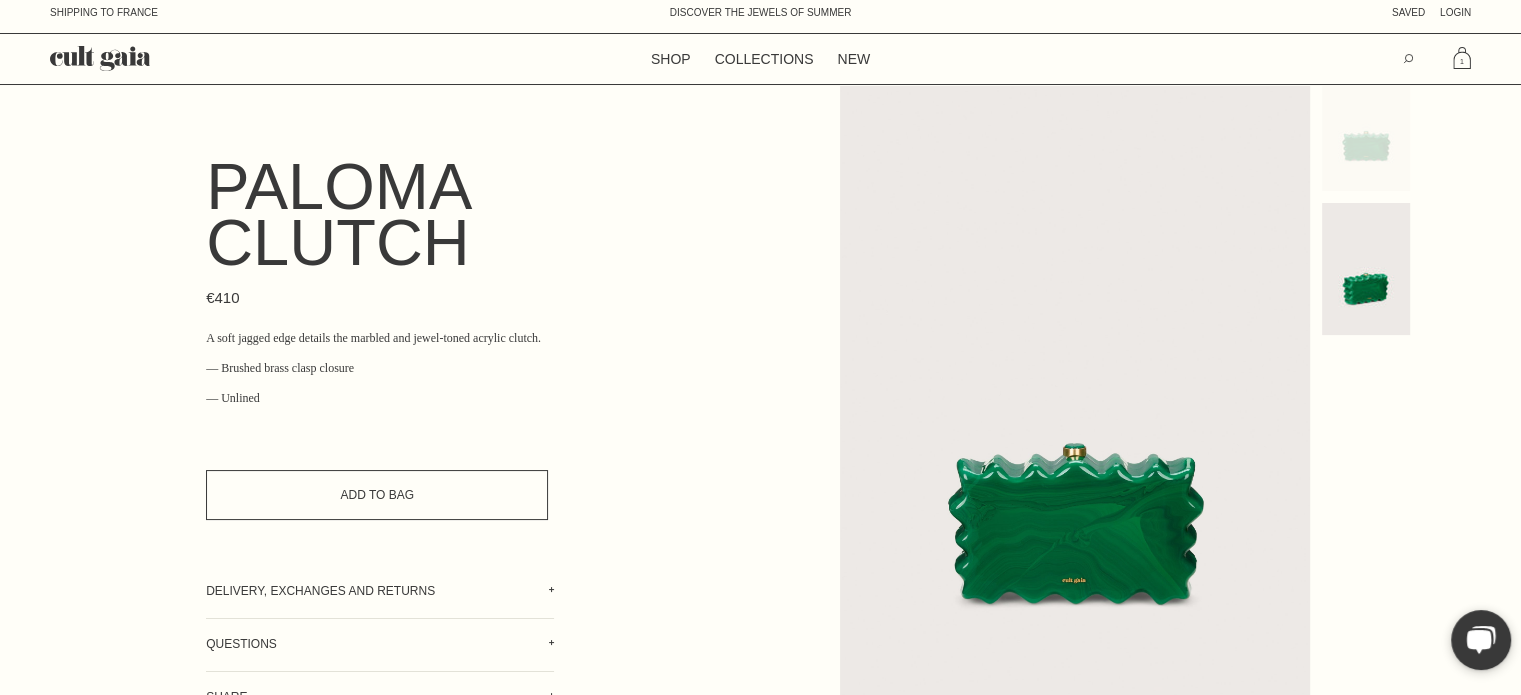 click on "Add to Bag" at bounding box center (377, 495) 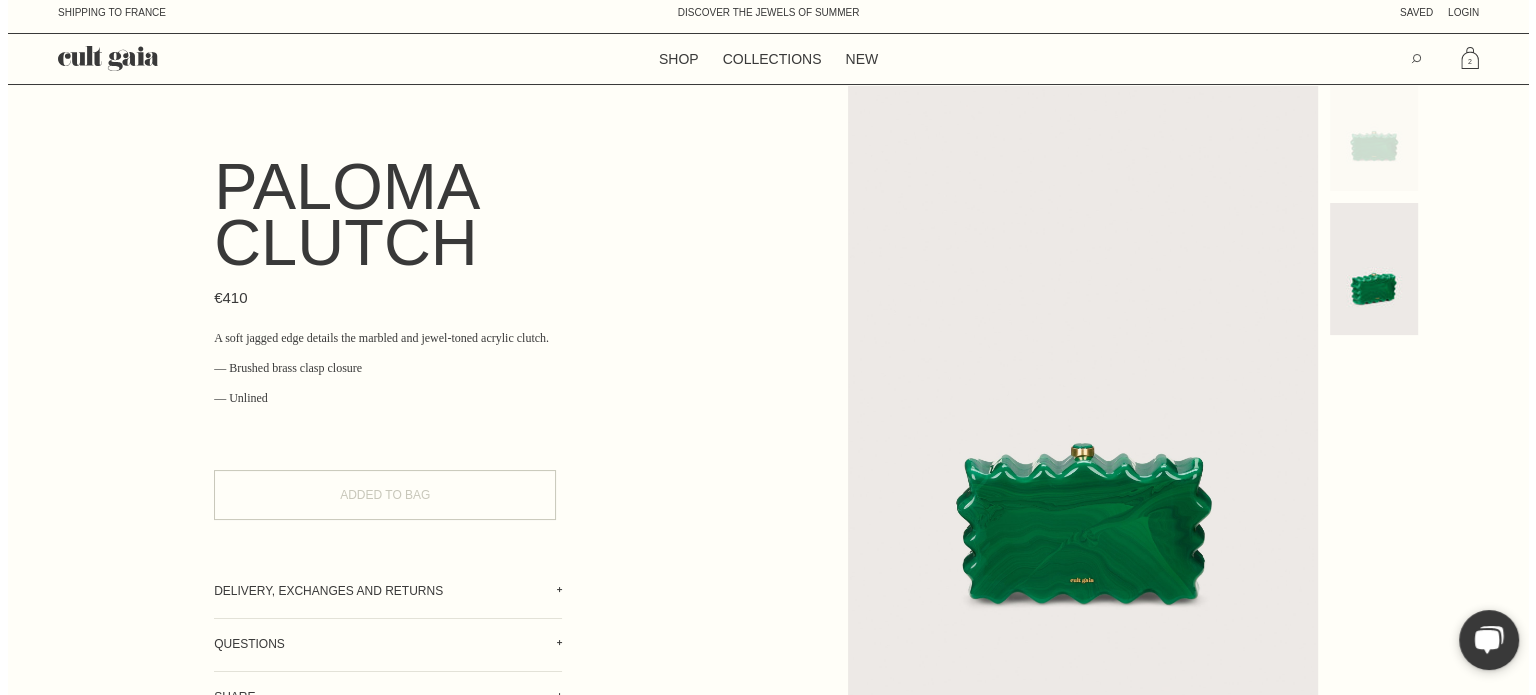 scroll, scrollTop: 0, scrollLeft: 0, axis: both 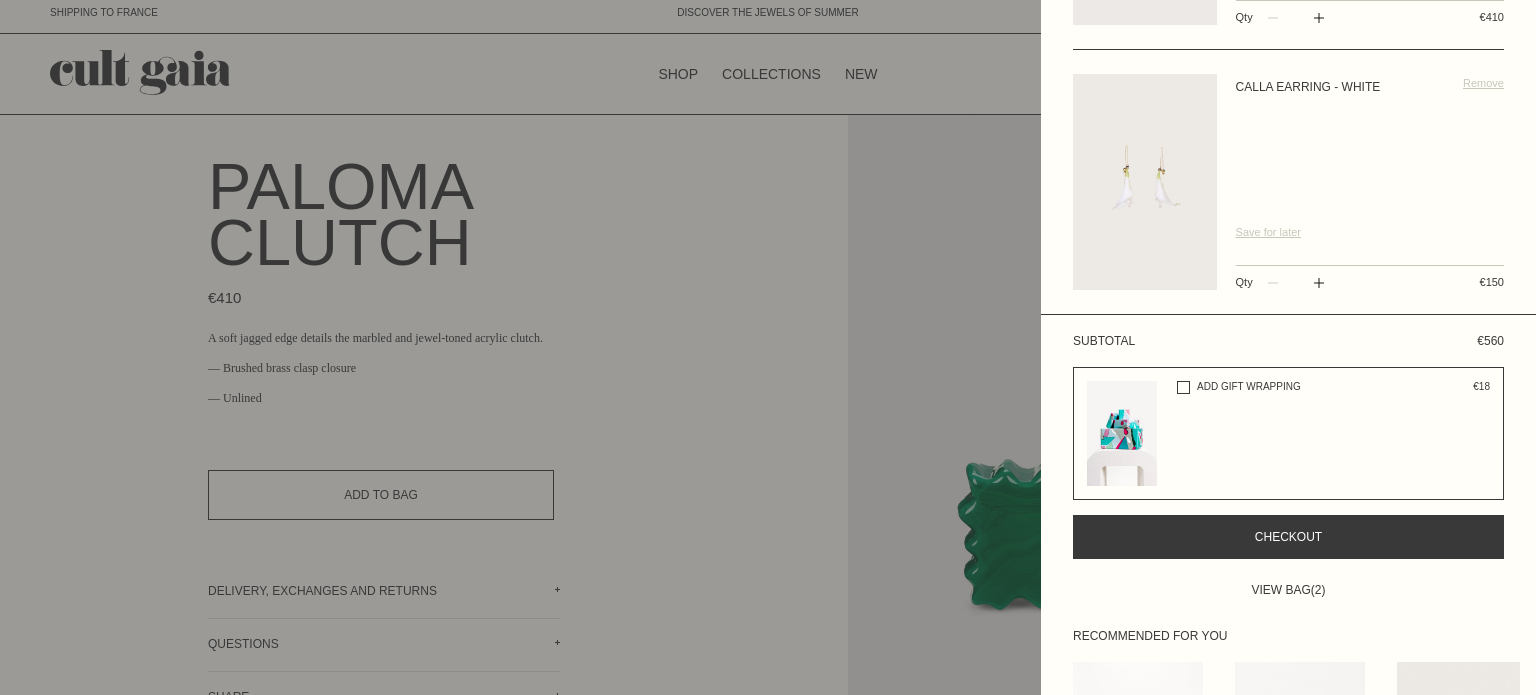 click on "Checkout" at bounding box center (1288, 537) 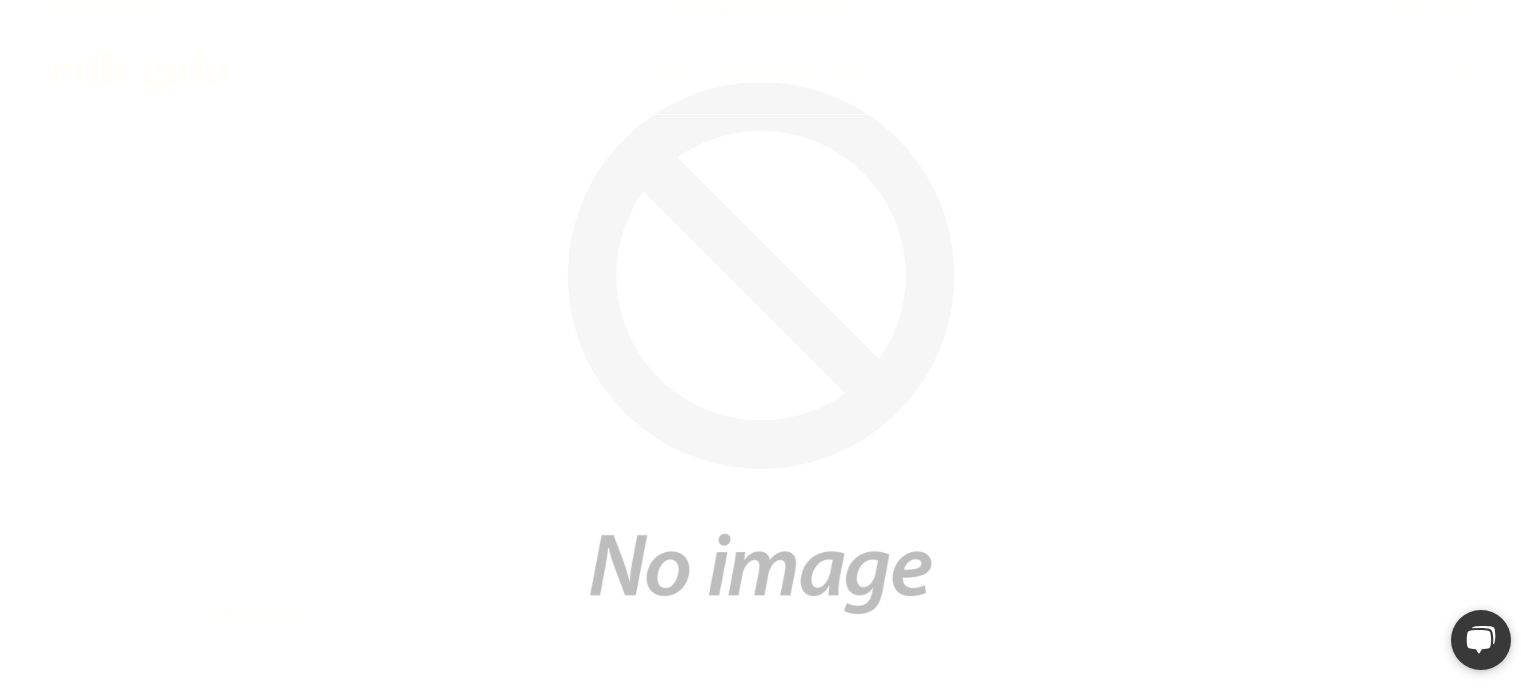 scroll, scrollTop: 0, scrollLeft: 0, axis: both 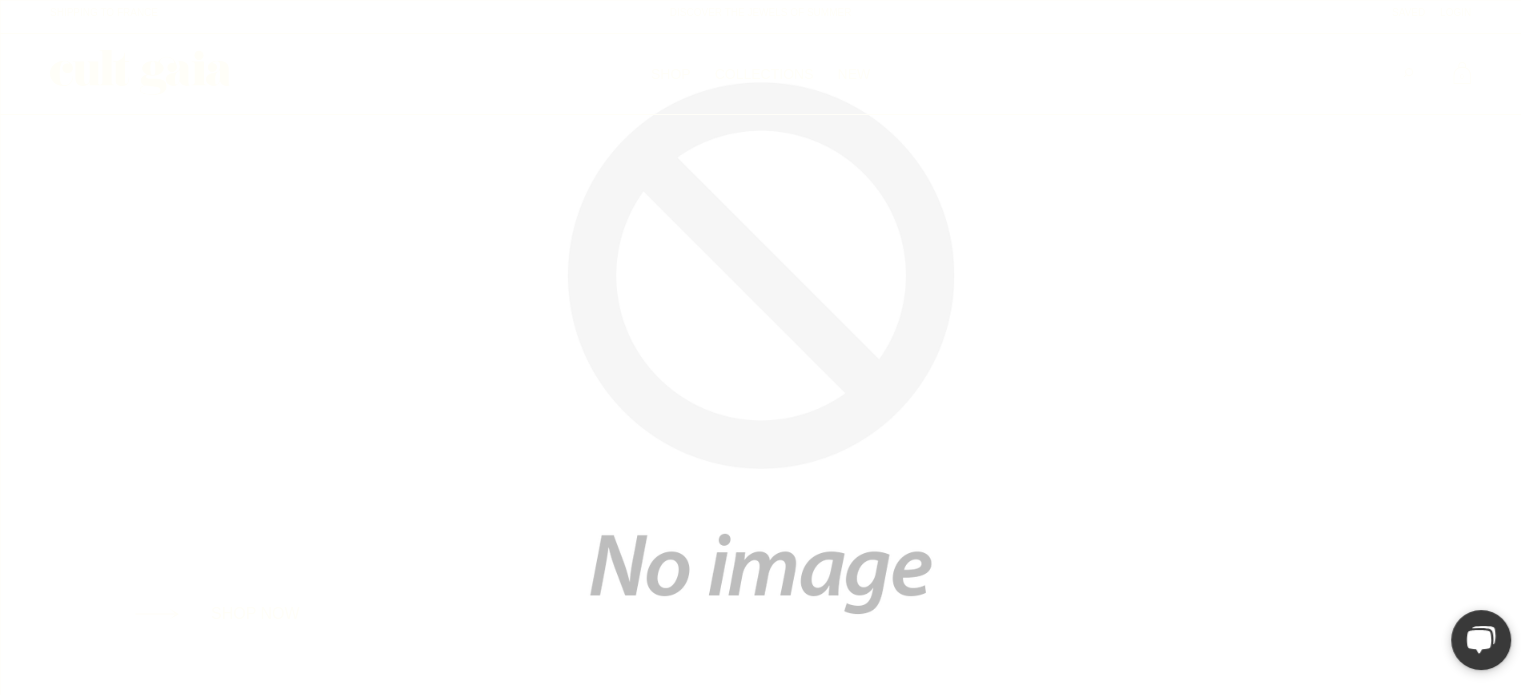 click at bounding box center (760, 347) 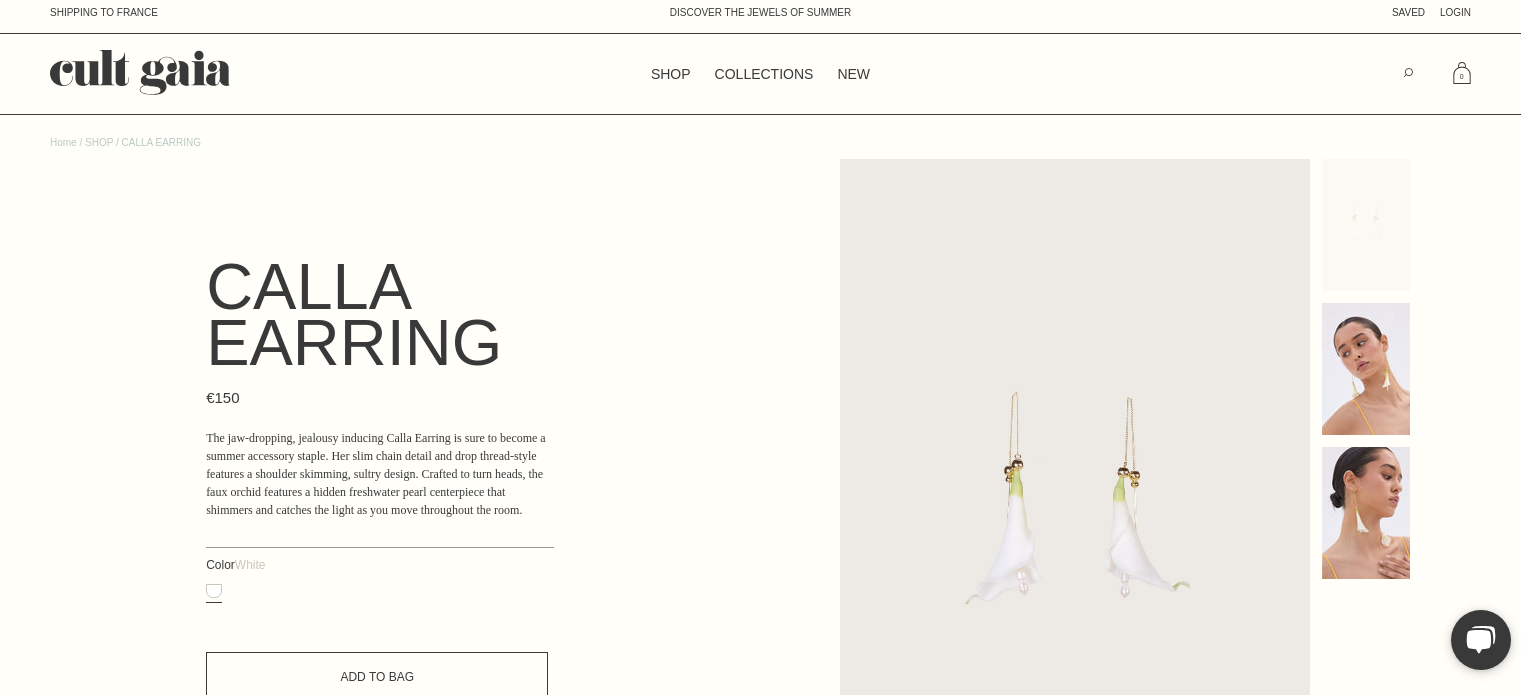 scroll, scrollTop: 0, scrollLeft: 0, axis: both 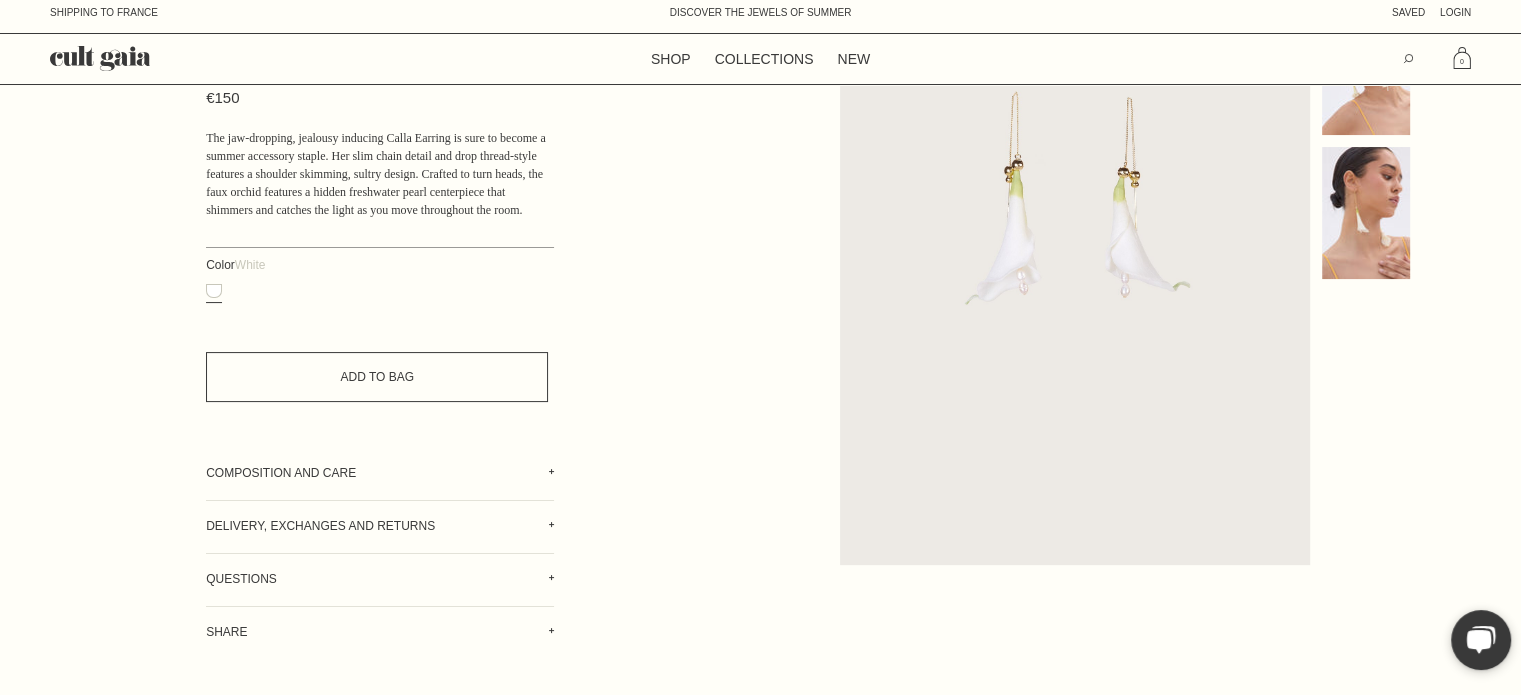 click on "Add to Bag" at bounding box center (377, 377) 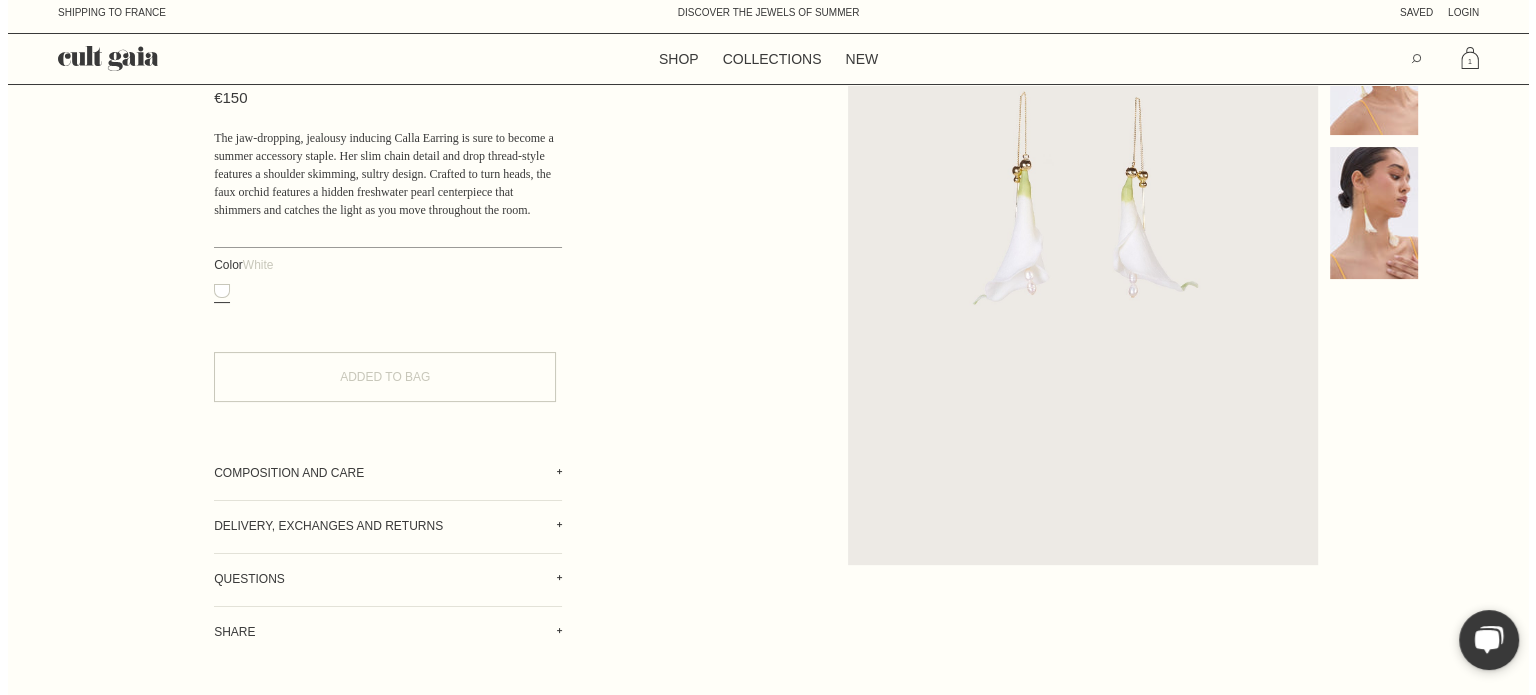 scroll, scrollTop: 0, scrollLeft: 0, axis: both 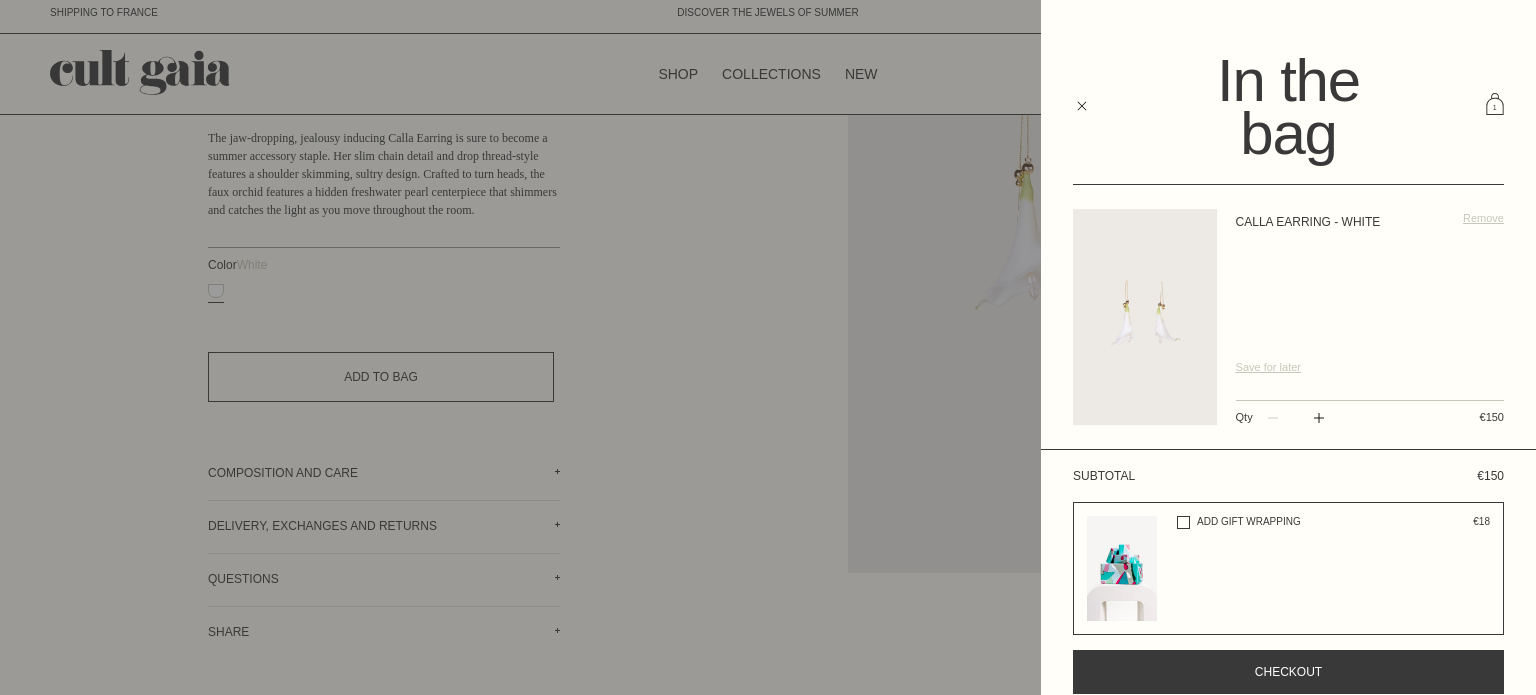 click at bounding box center [768, 347] 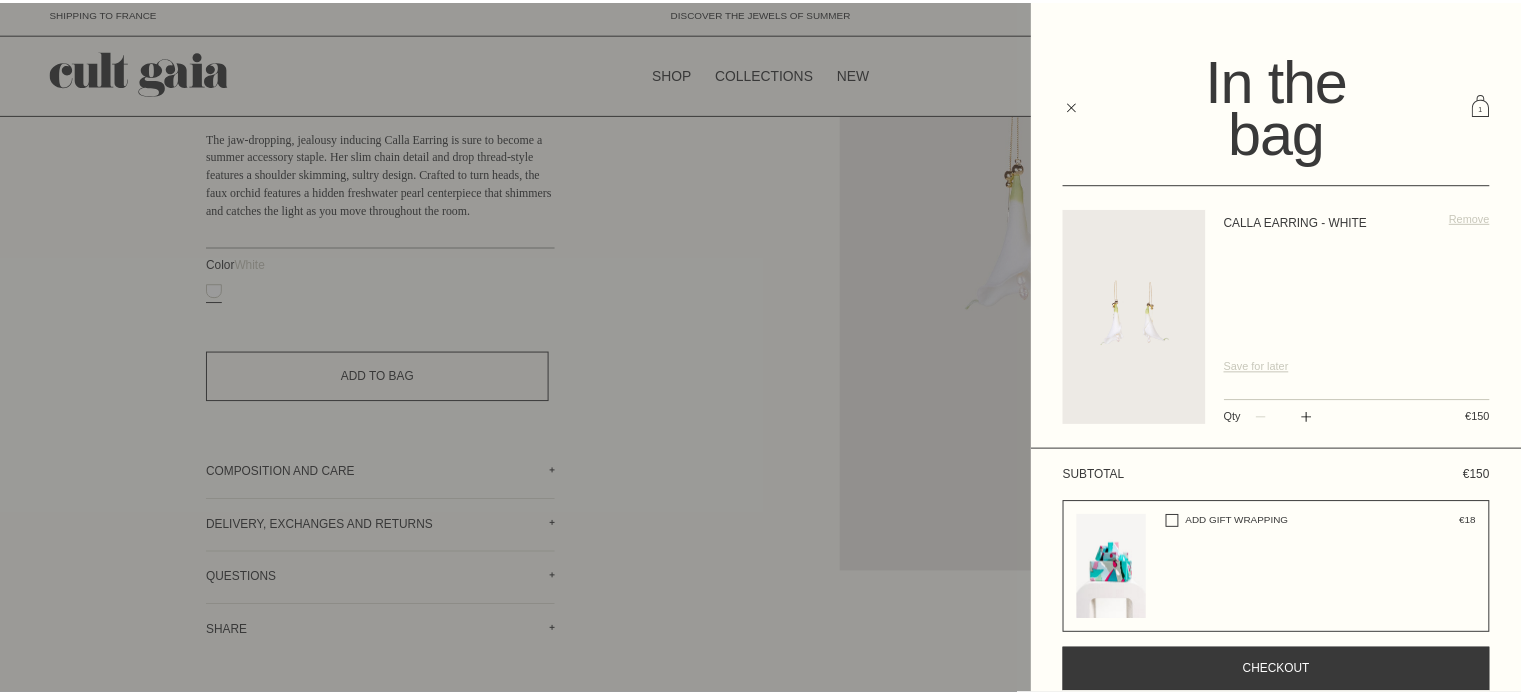 scroll, scrollTop: 300, scrollLeft: 0, axis: vertical 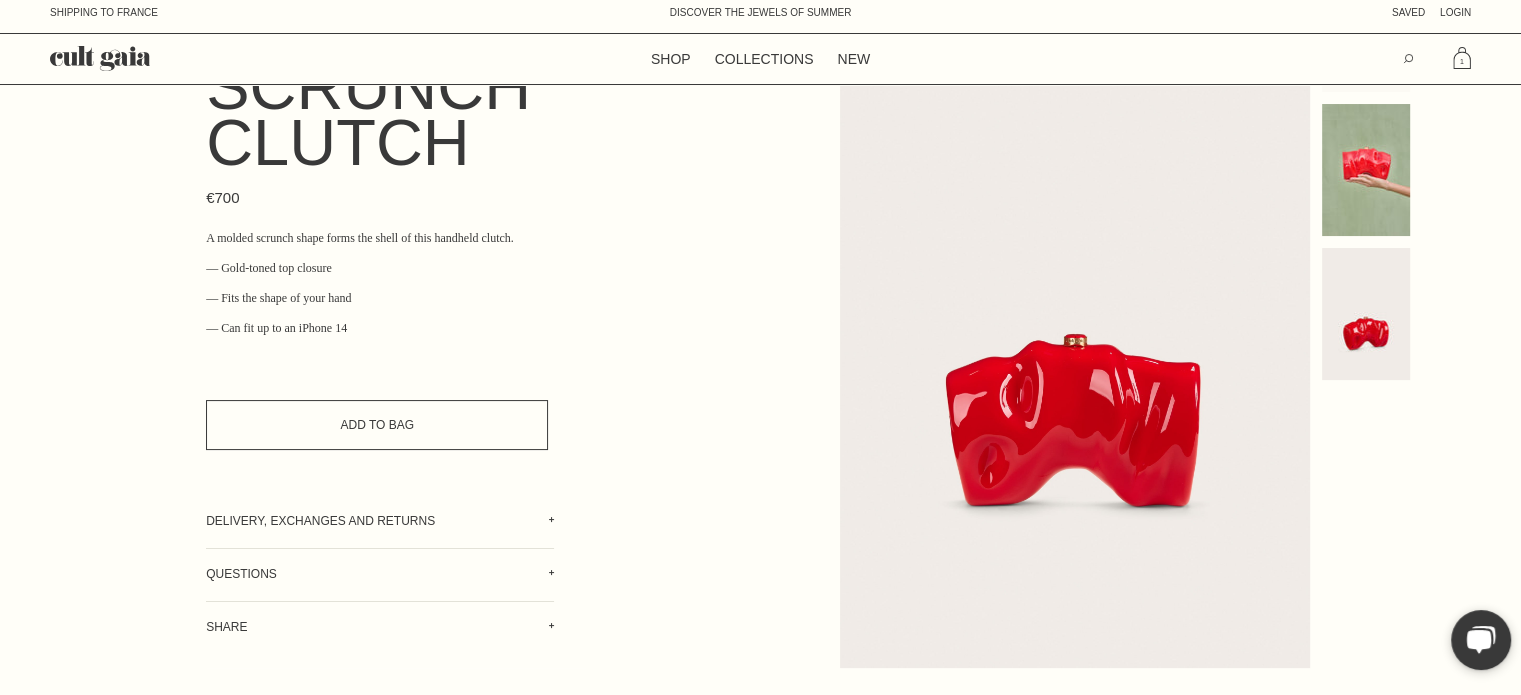 click on "Add to Bag" at bounding box center (377, 425) 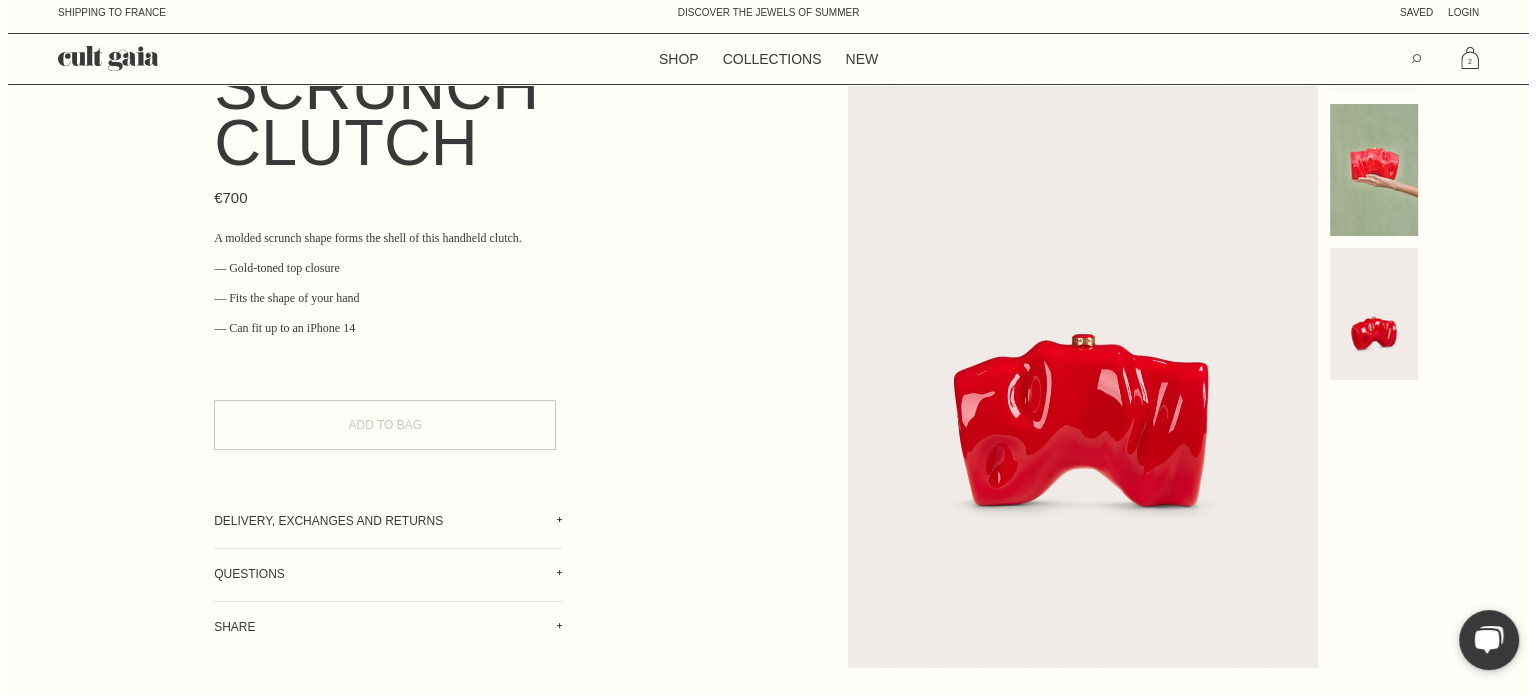scroll, scrollTop: 0, scrollLeft: 0, axis: both 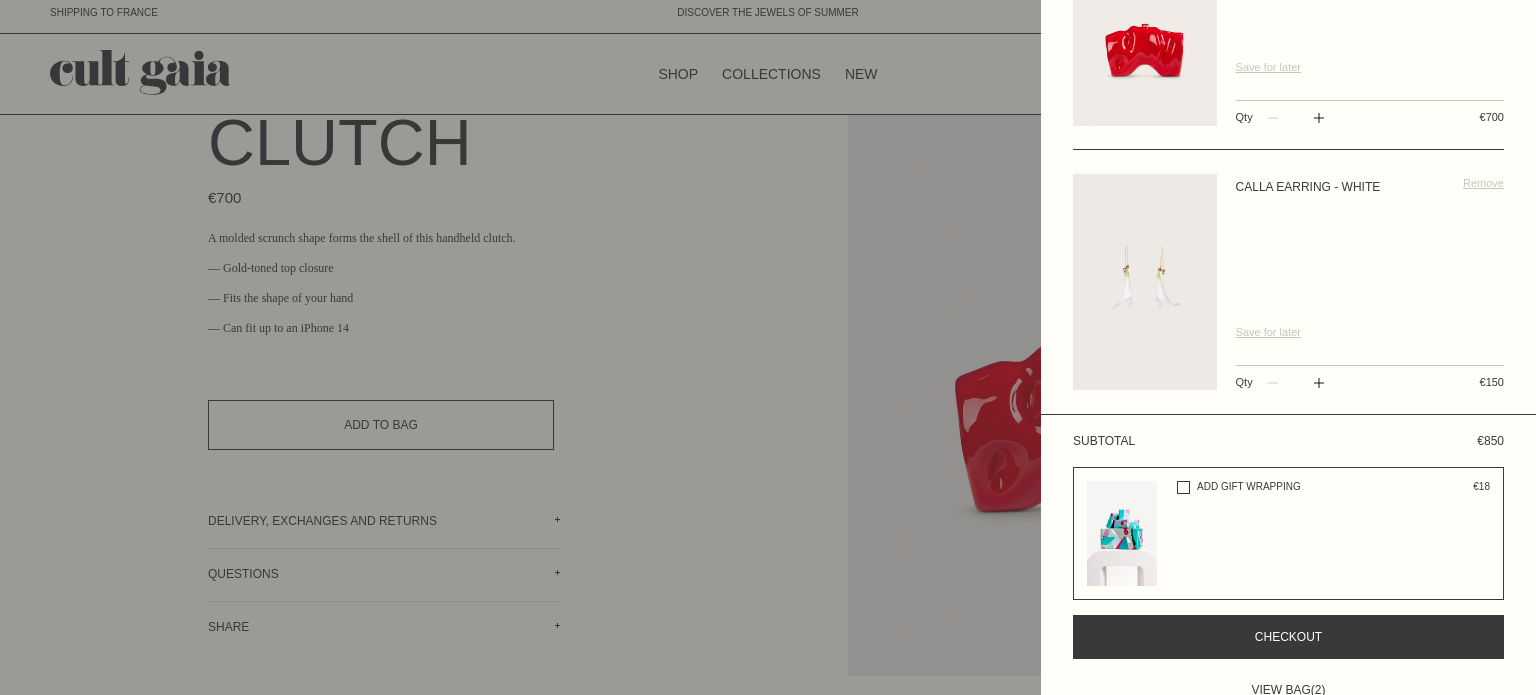 click on "Checkout" at bounding box center (1288, 637) 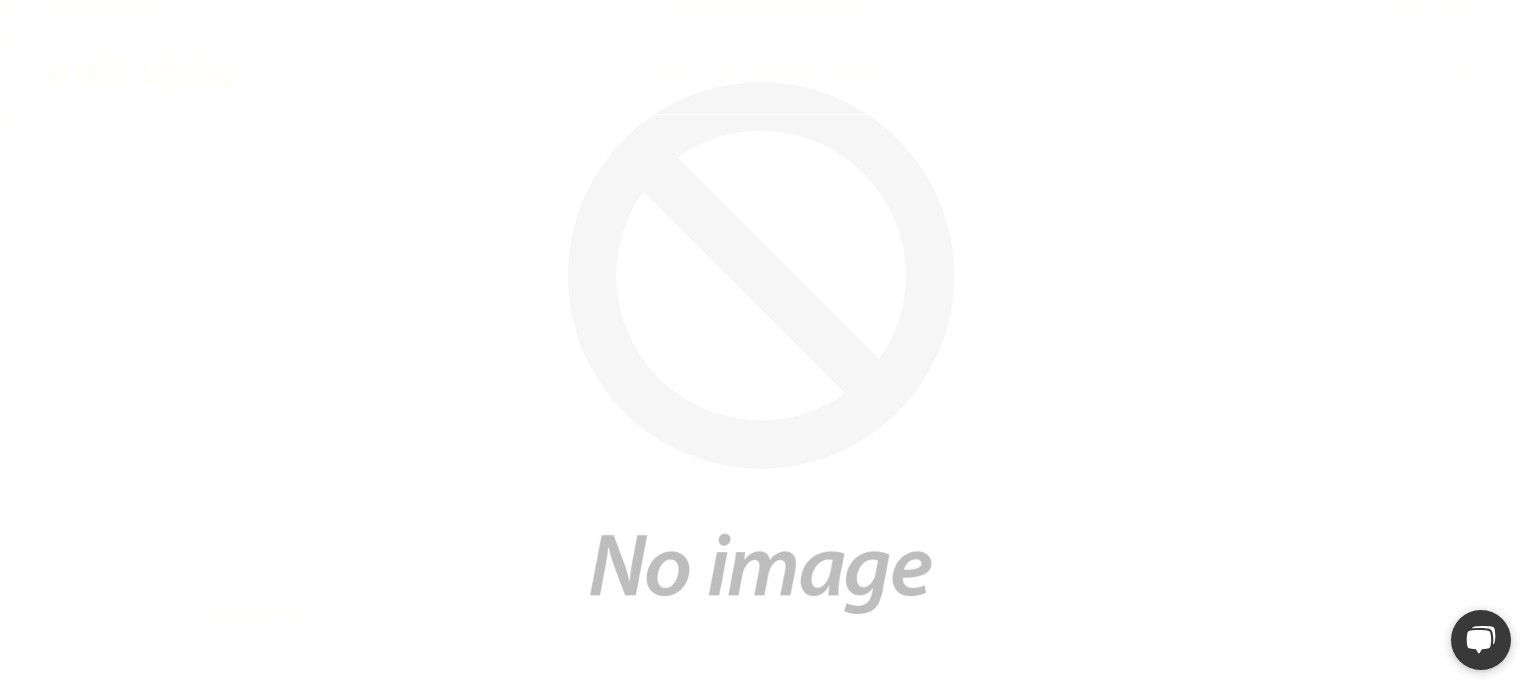 scroll, scrollTop: 0, scrollLeft: 0, axis: both 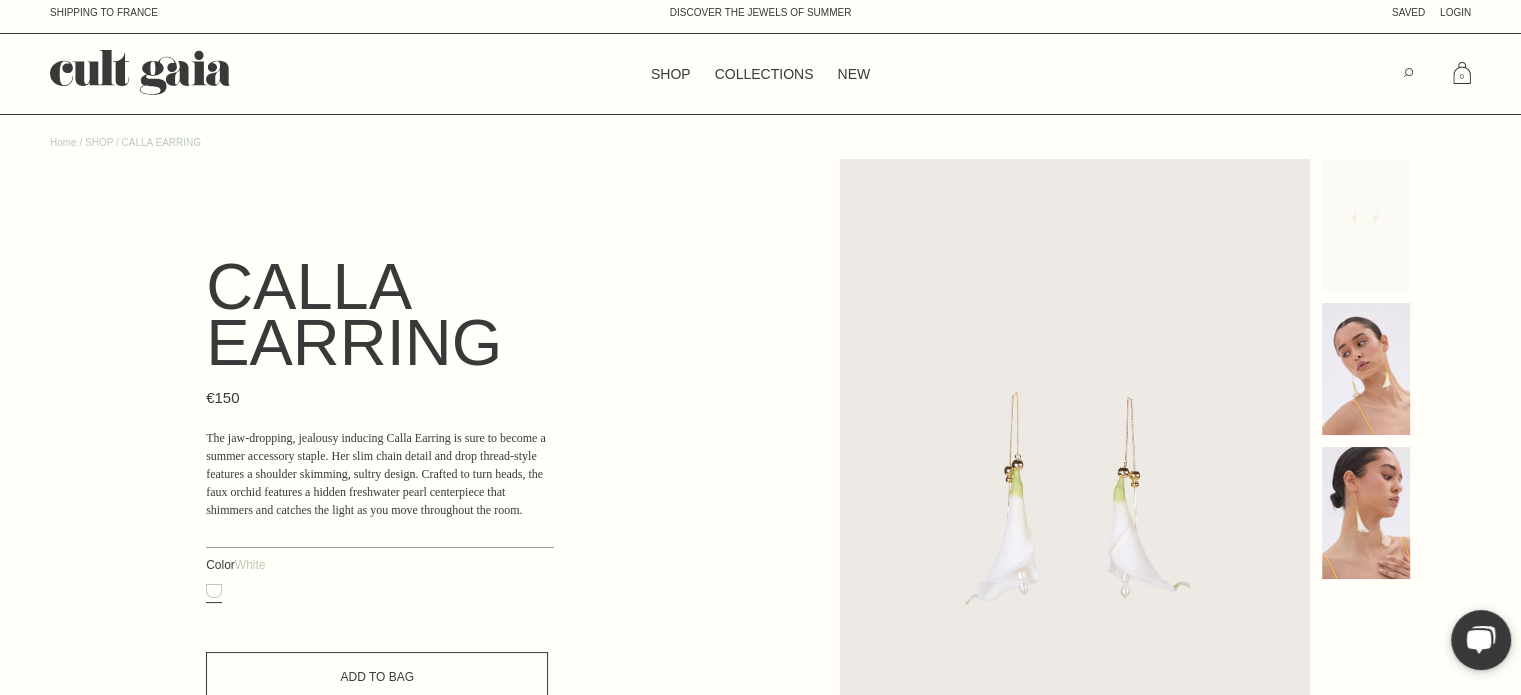 click on "Add to Bag" at bounding box center (377, 677) 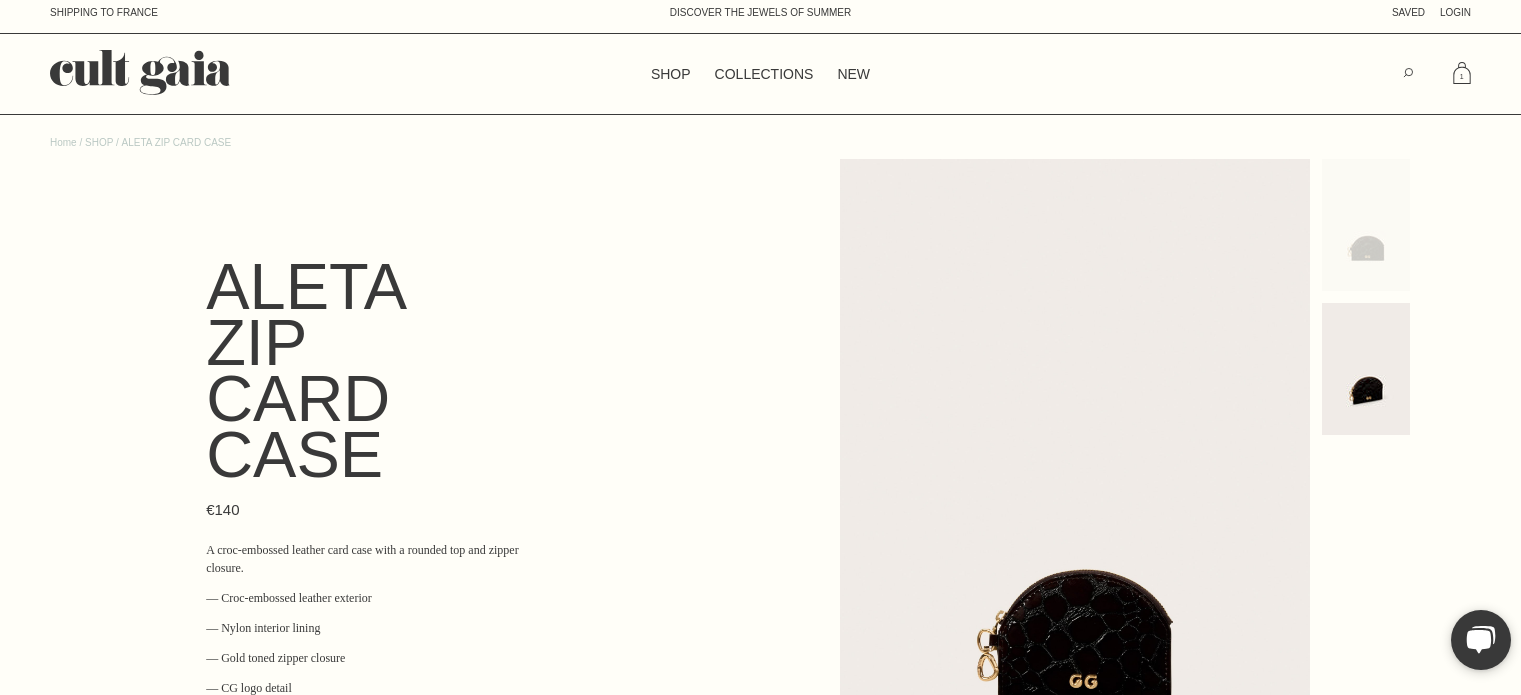 scroll, scrollTop: 0, scrollLeft: 0, axis: both 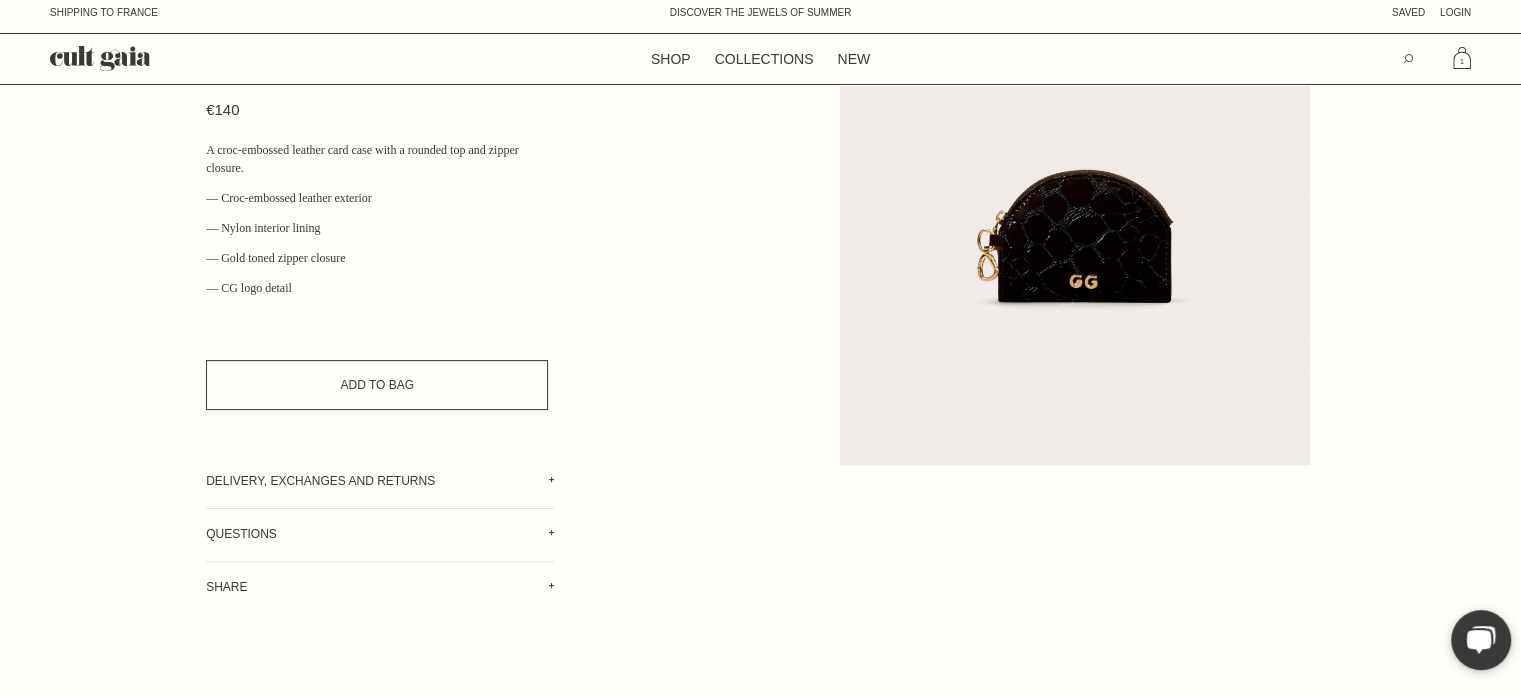 click on "Add to Bag" at bounding box center (377, 385) 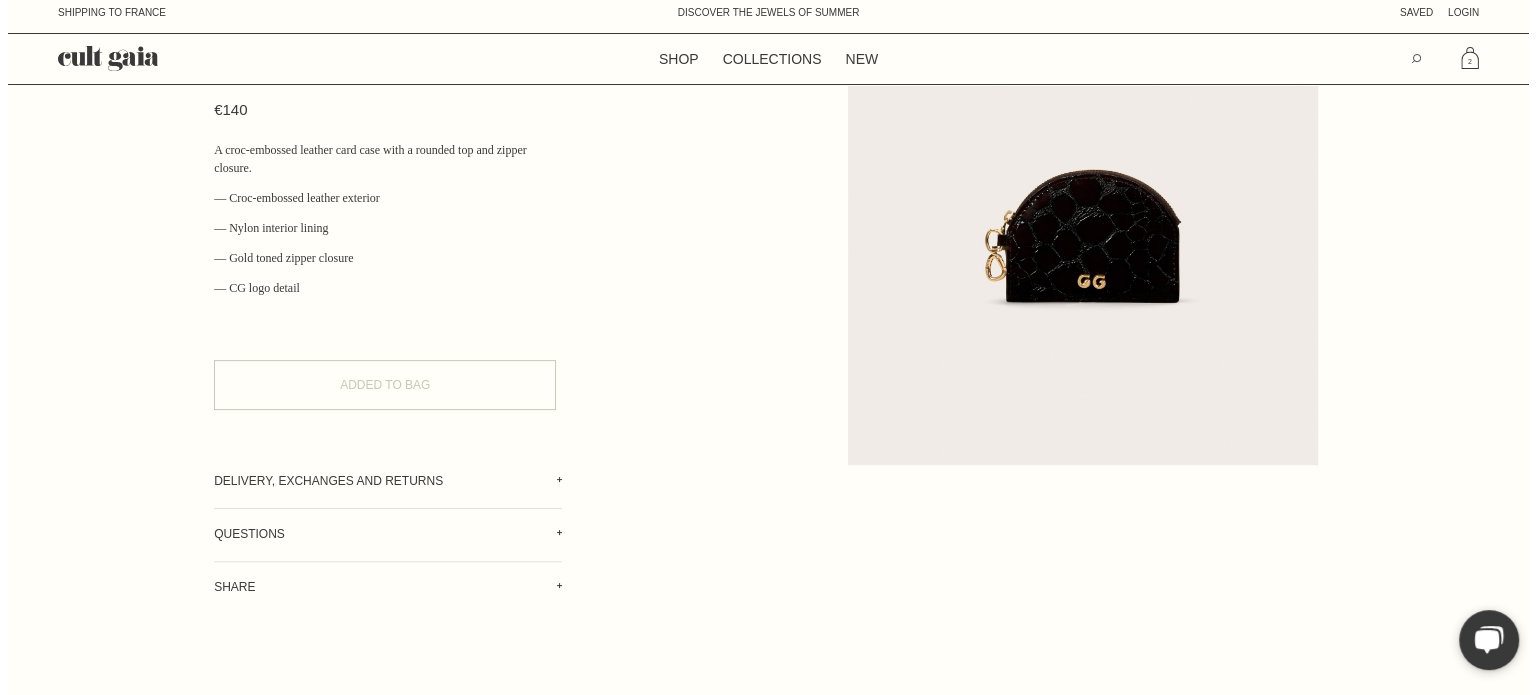 scroll, scrollTop: 0, scrollLeft: 0, axis: both 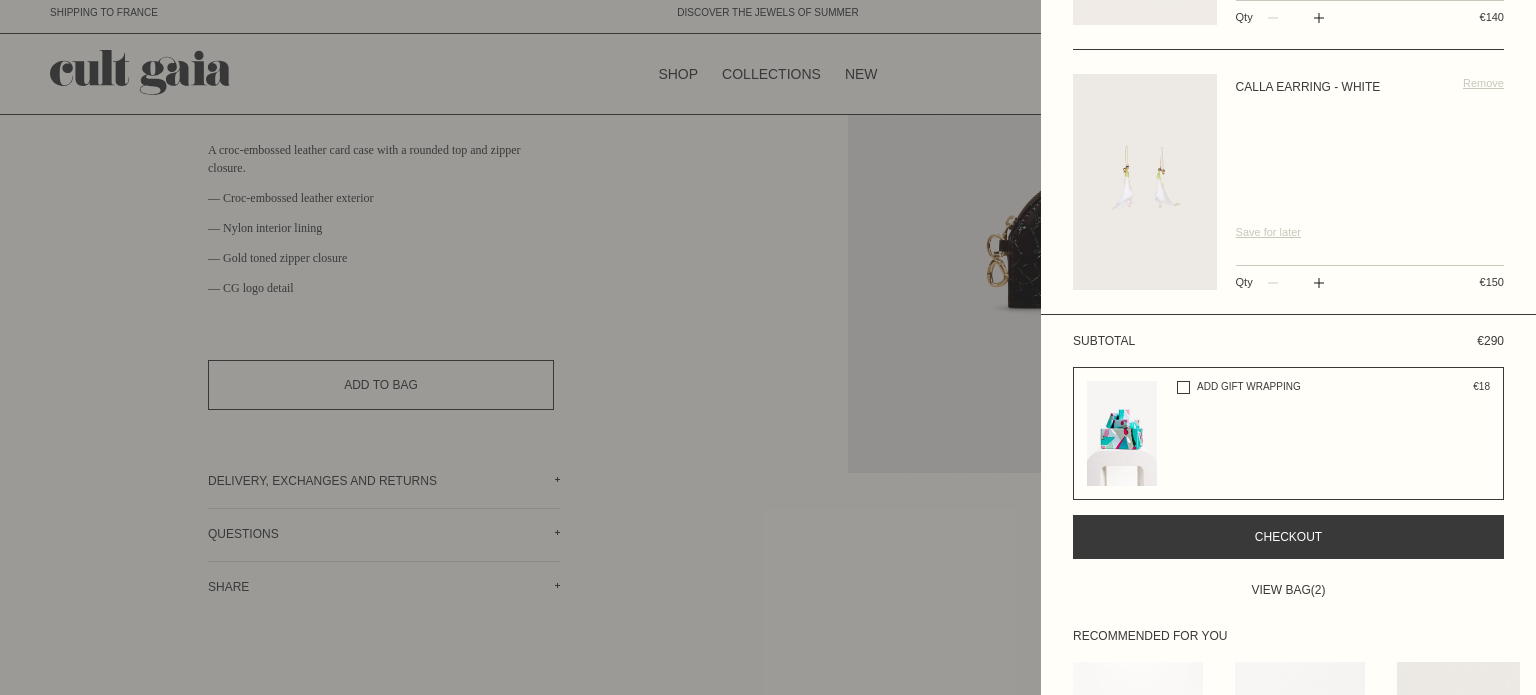 click on "Checkout" at bounding box center [1288, 537] 